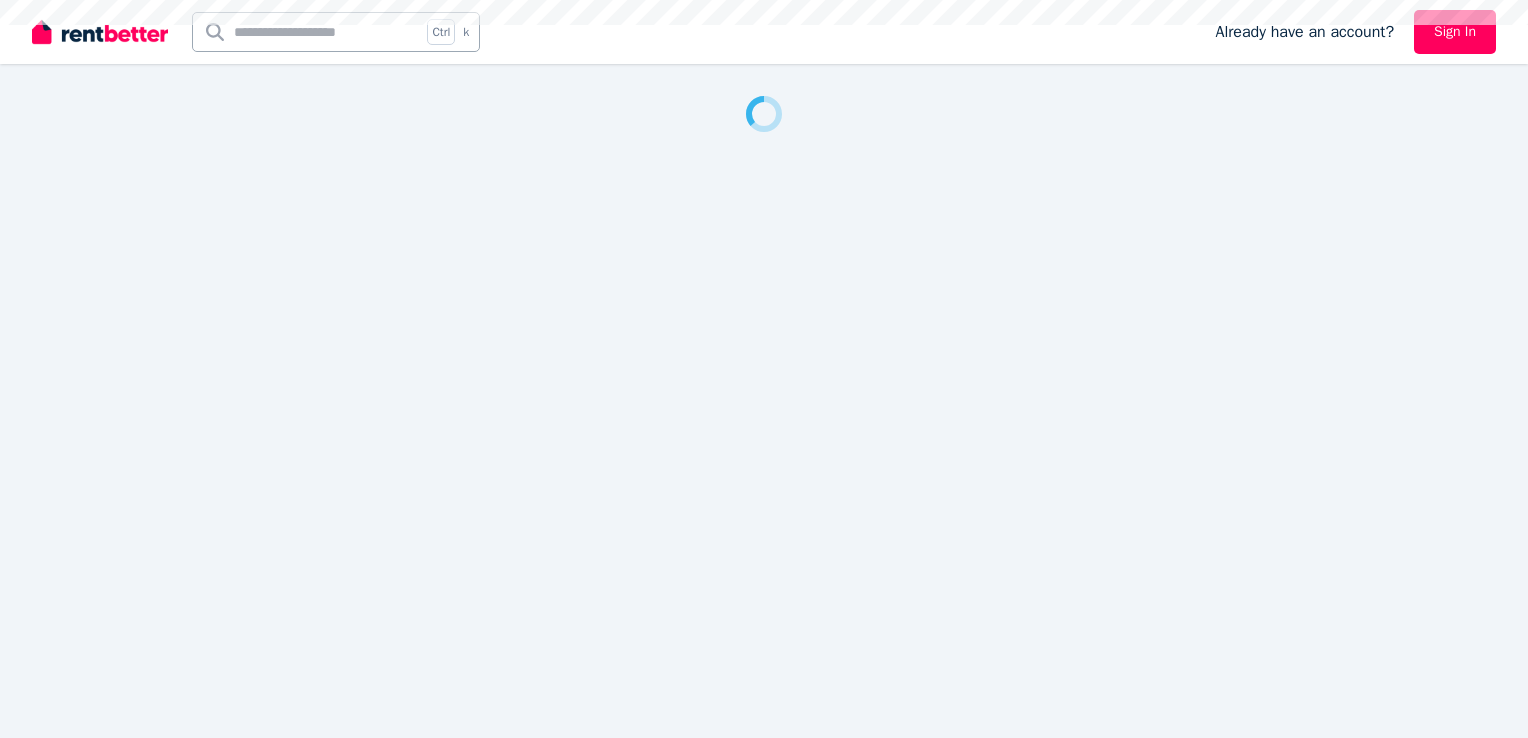 scroll, scrollTop: 0, scrollLeft: 0, axis: both 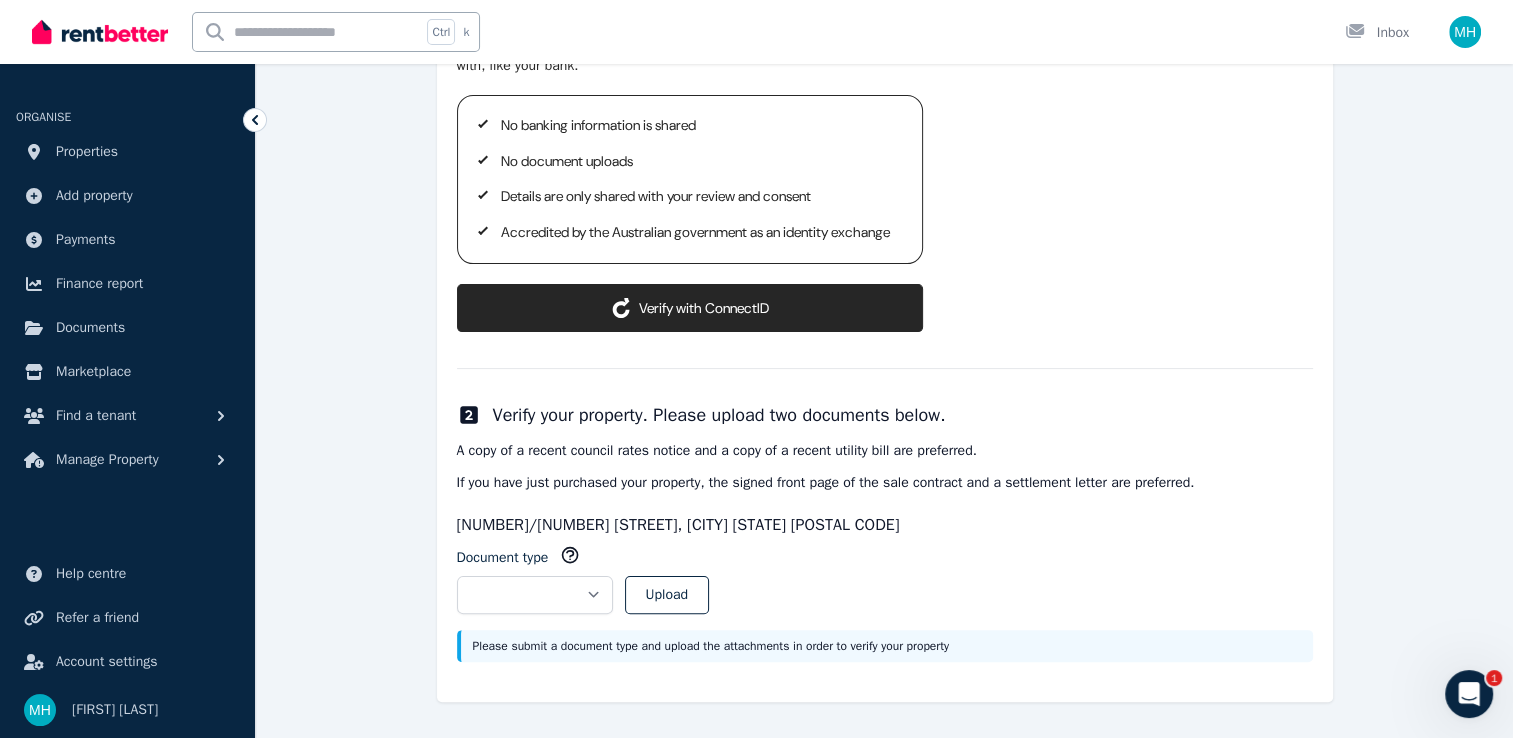 click on "ConnectID logo  Verify with ConnectID" at bounding box center (690, 308) 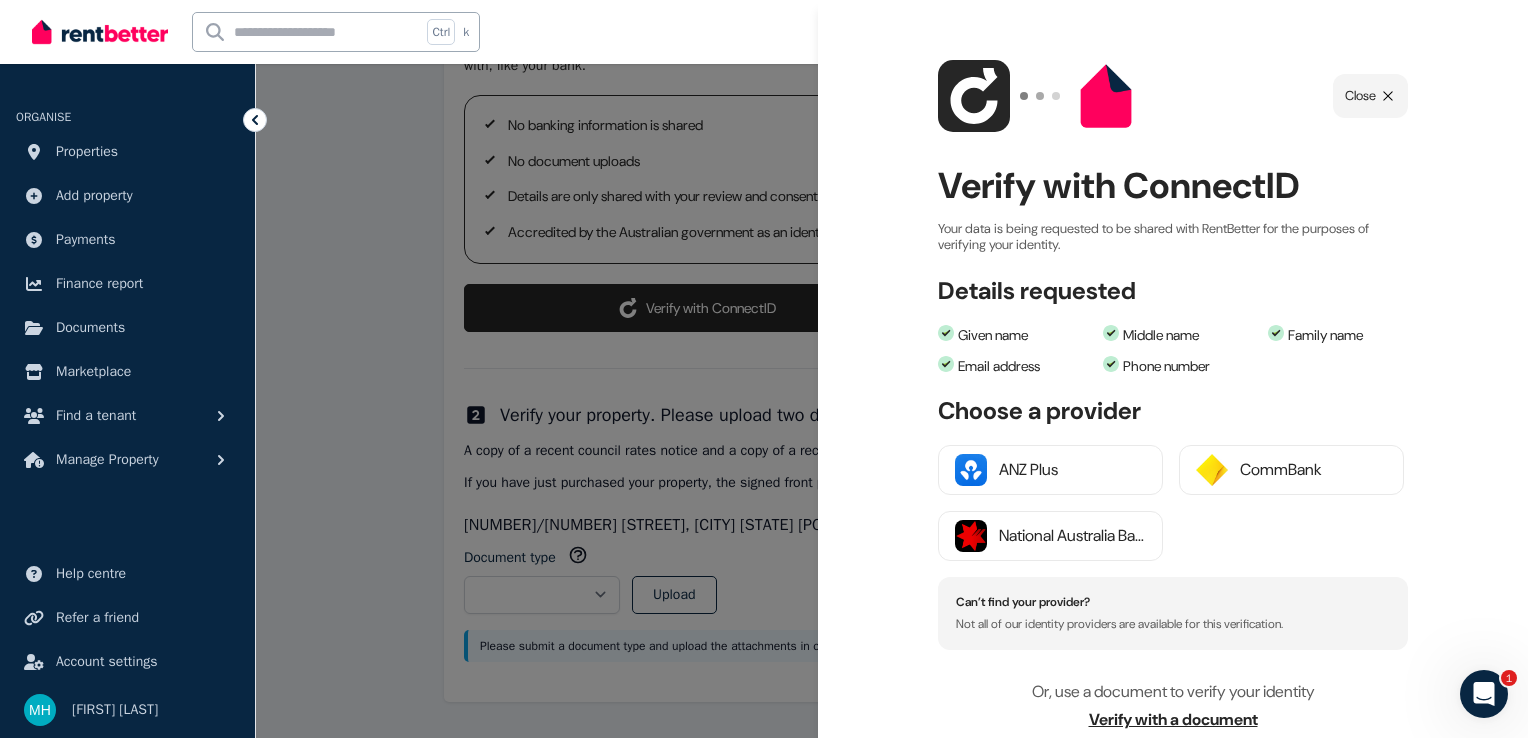 click on "Not all of our identity providers are available for this verification." at bounding box center [1173, 624] 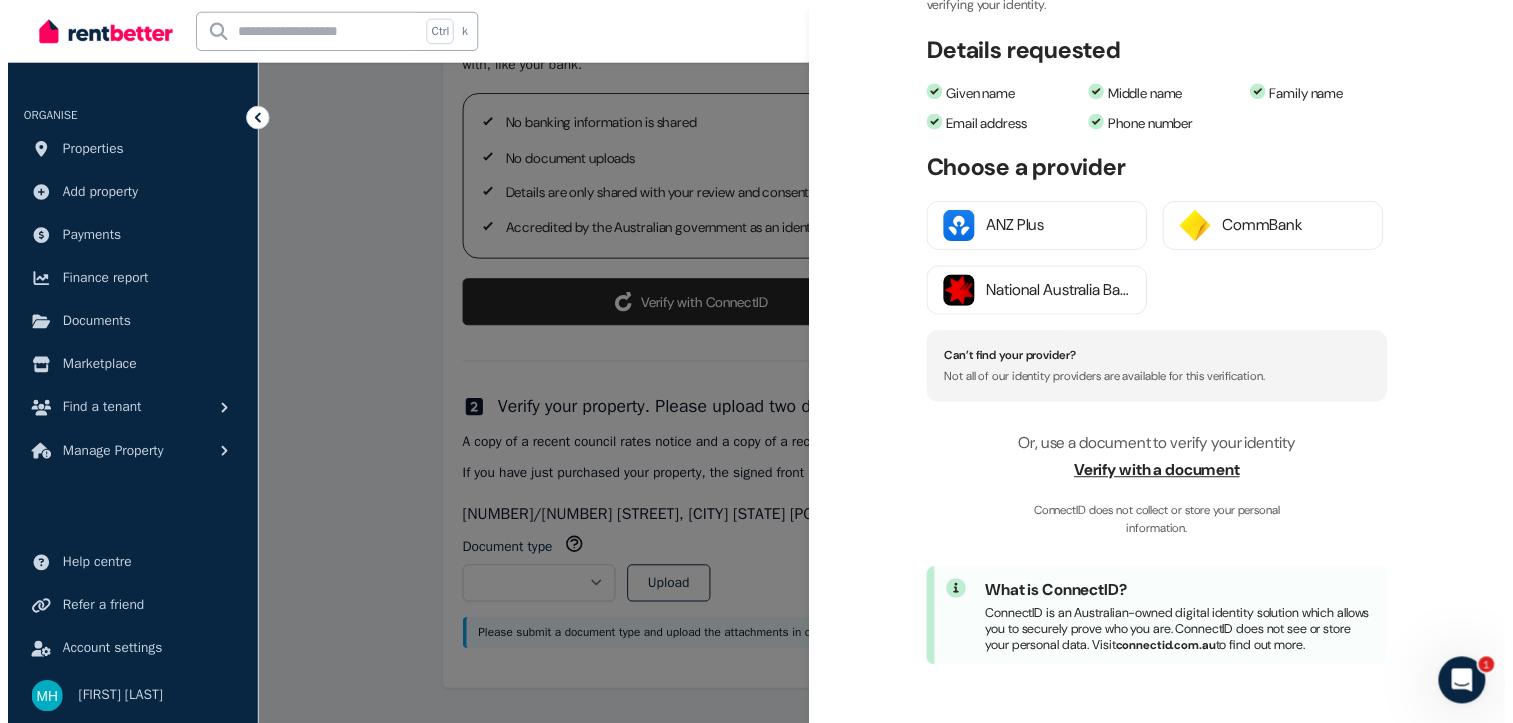 scroll, scrollTop: 54, scrollLeft: 0, axis: vertical 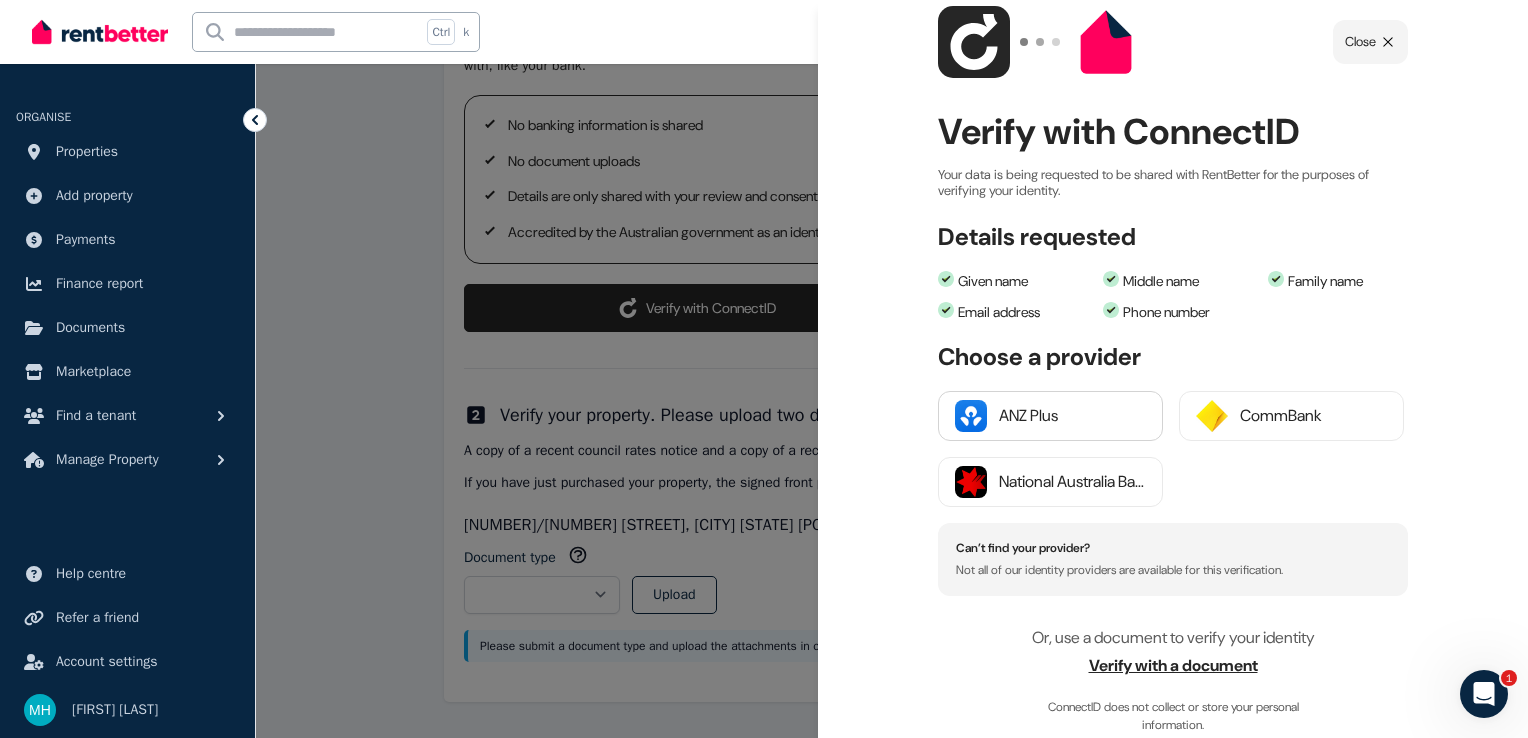 click on "ANZ Plus" at bounding box center (1072, 416) 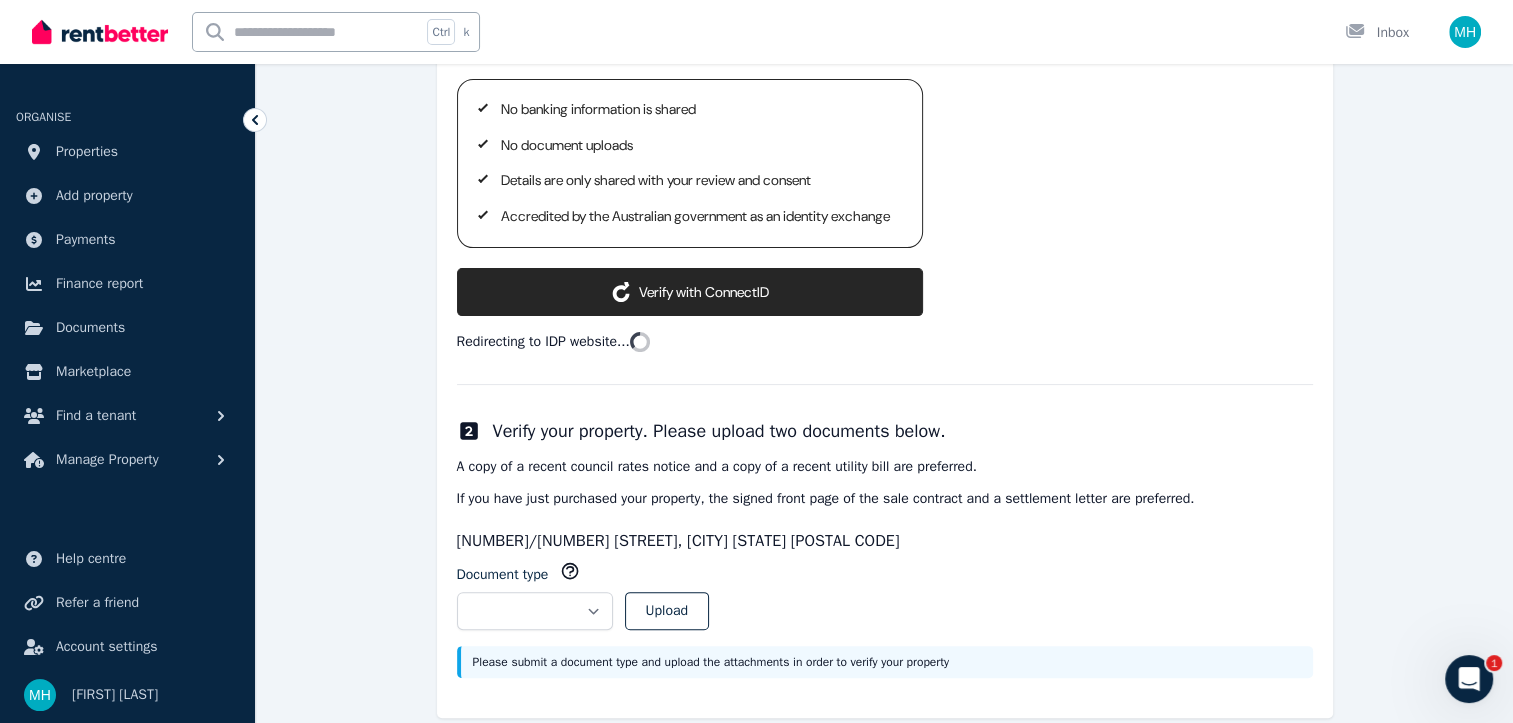 click on "**********" at bounding box center [885, 339] 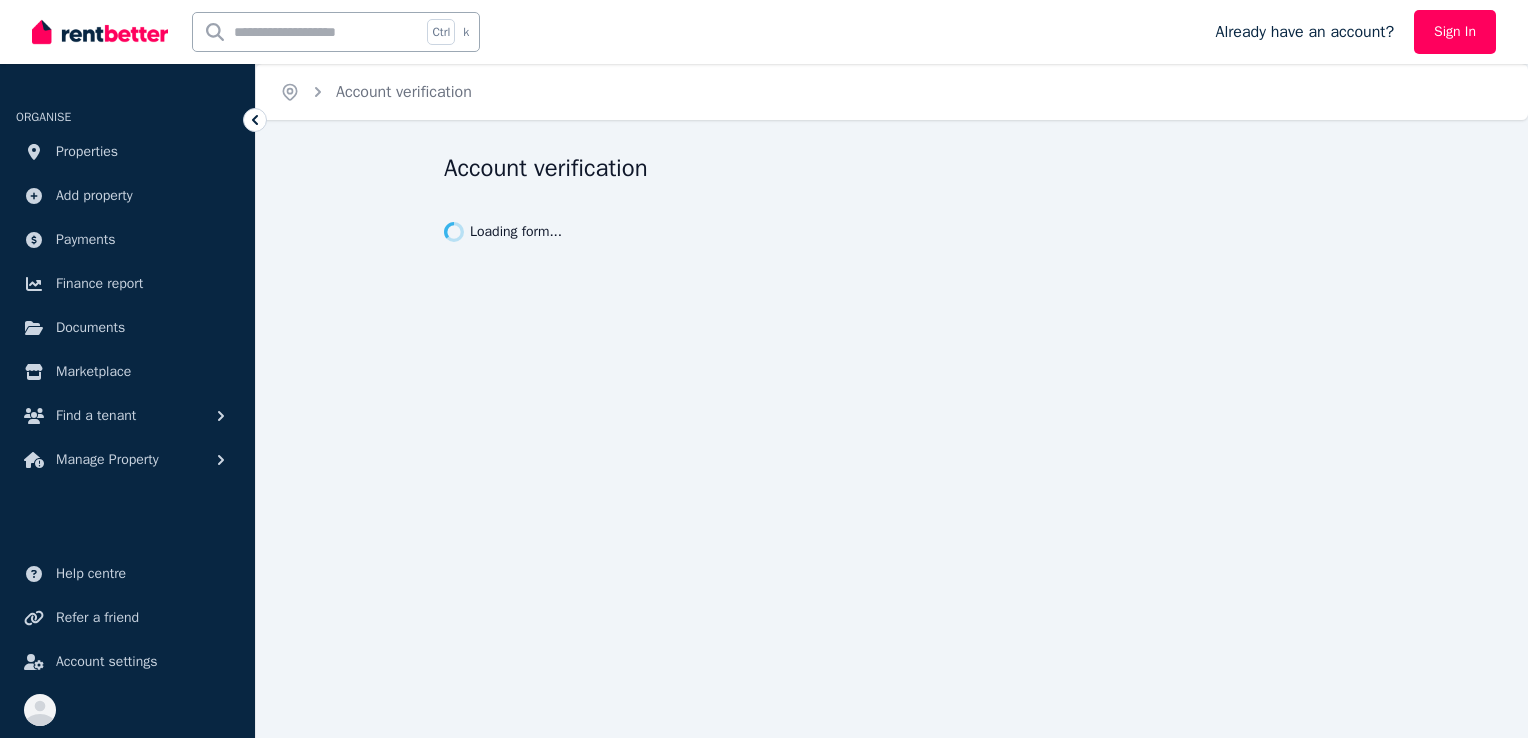 scroll, scrollTop: 0, scrollLeft: 0, axis: both 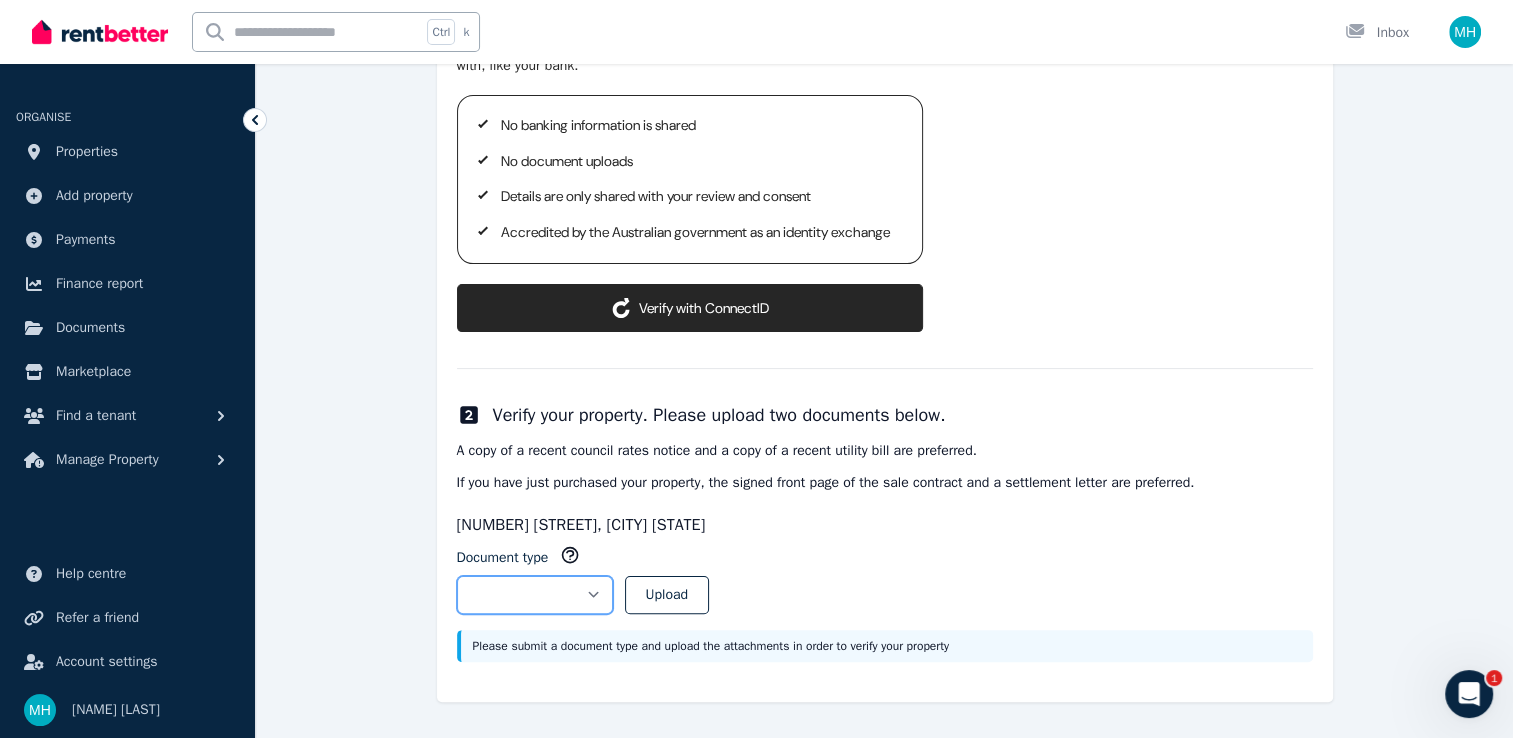 click on "**********" at bounding box center (535, 595) 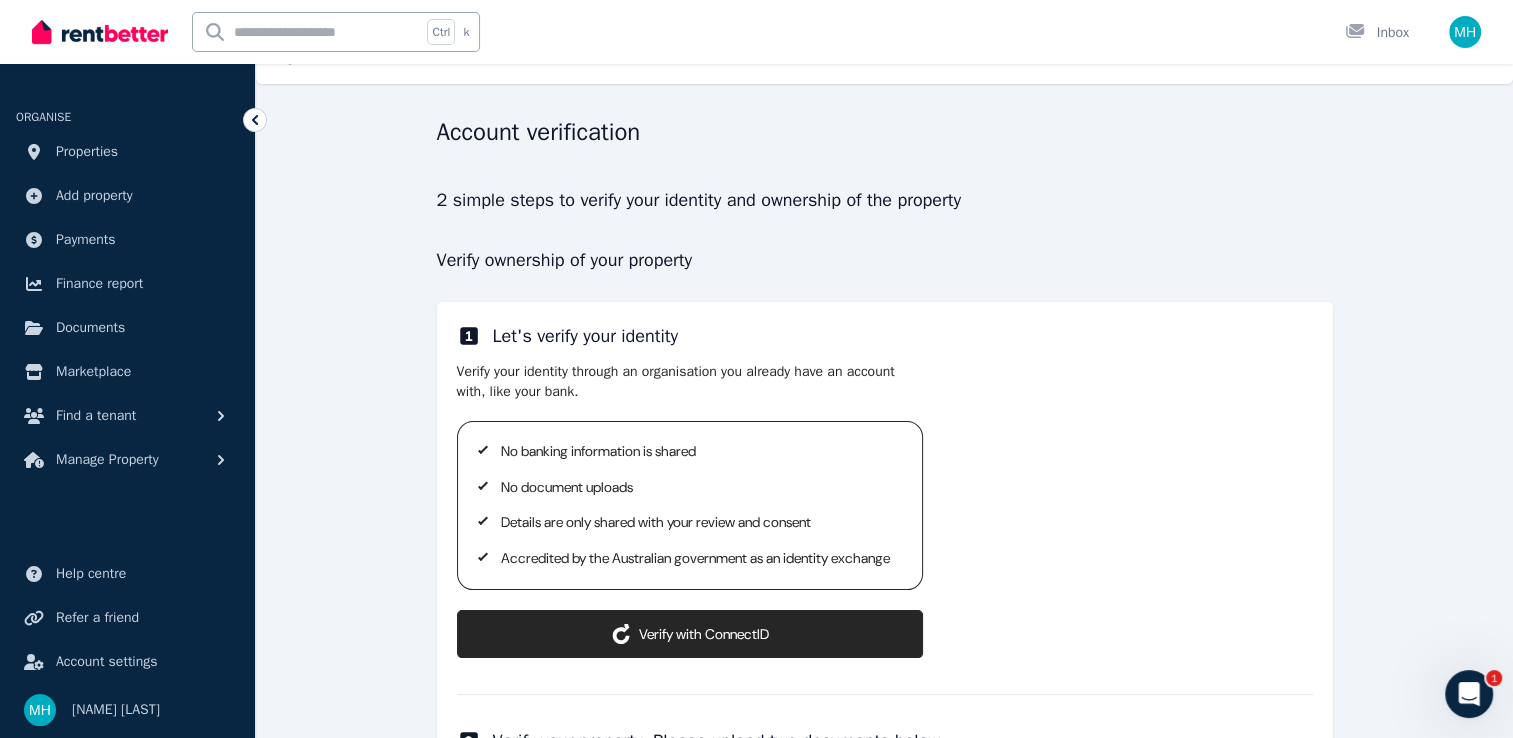 scroll, scrollTop: 0, scrollLeft: 0, axis: both 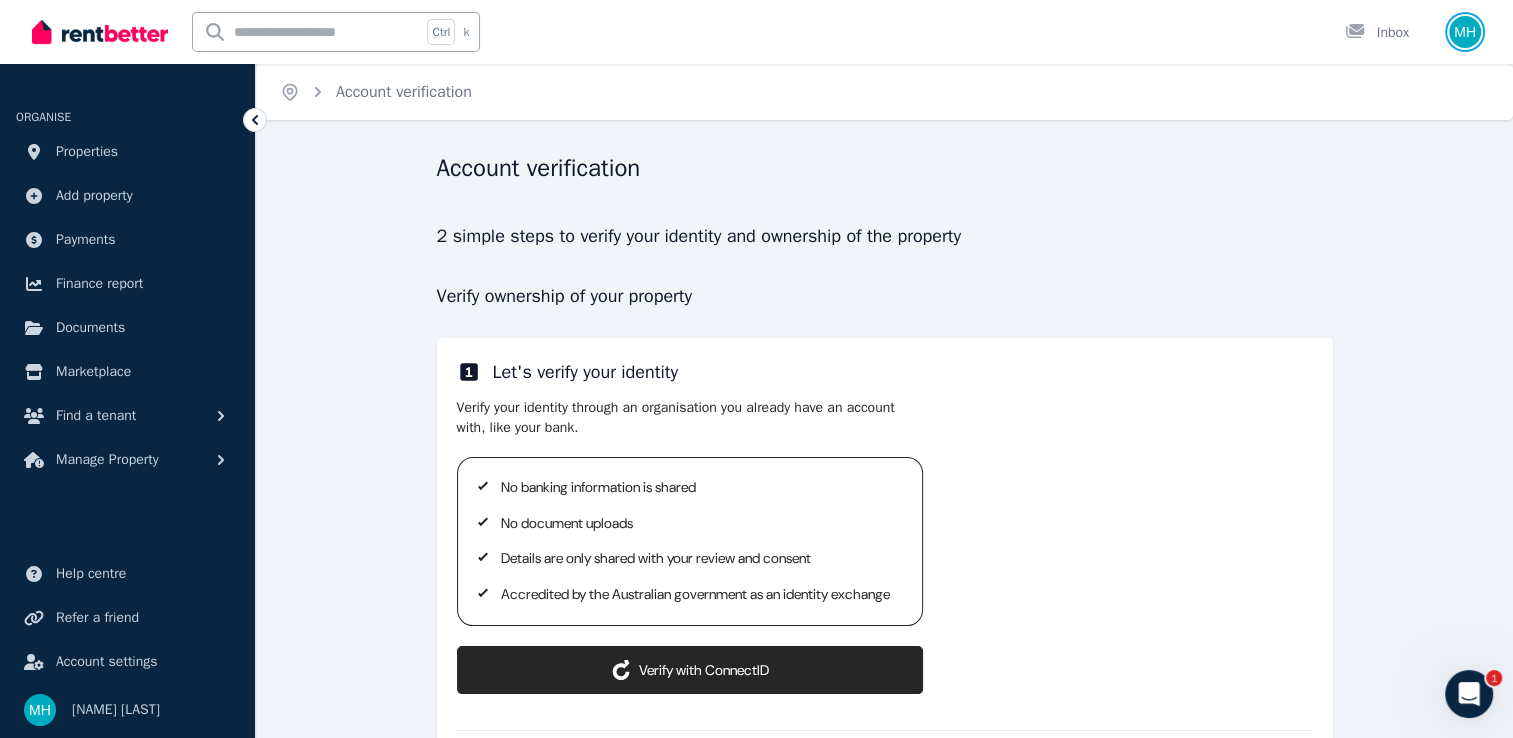 click at bounding box center [1465, 32] 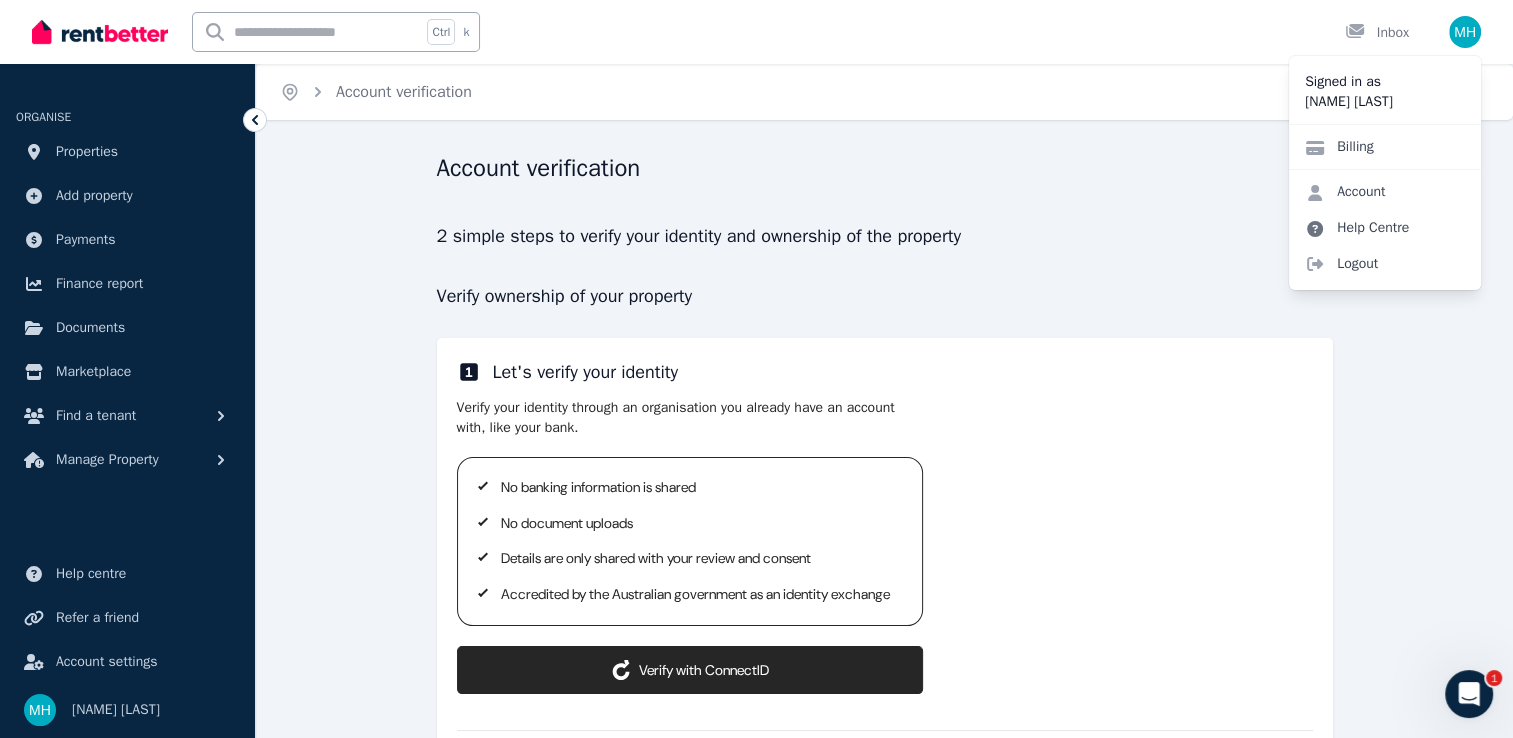 click on "Help Centre" at bounding box center [1357, 228] 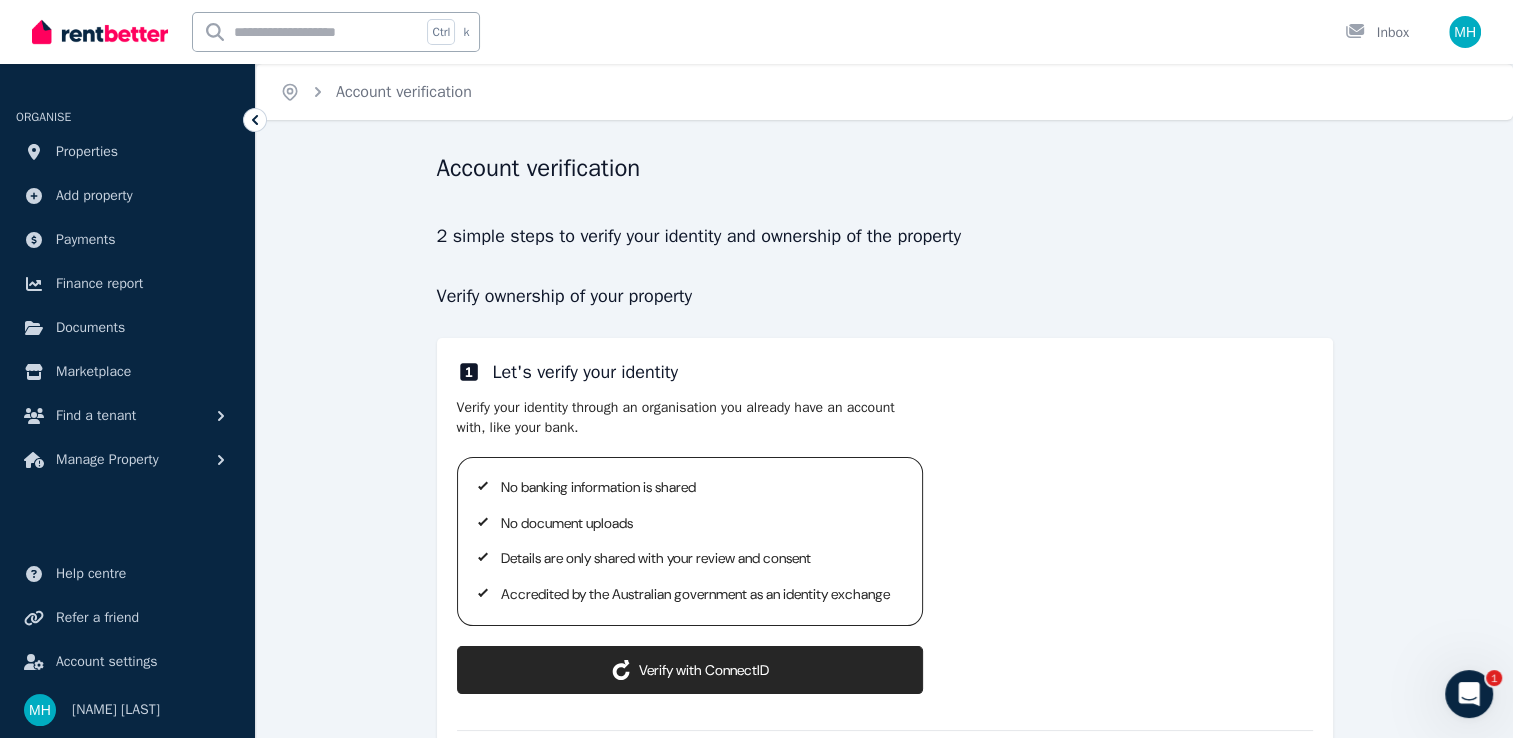click 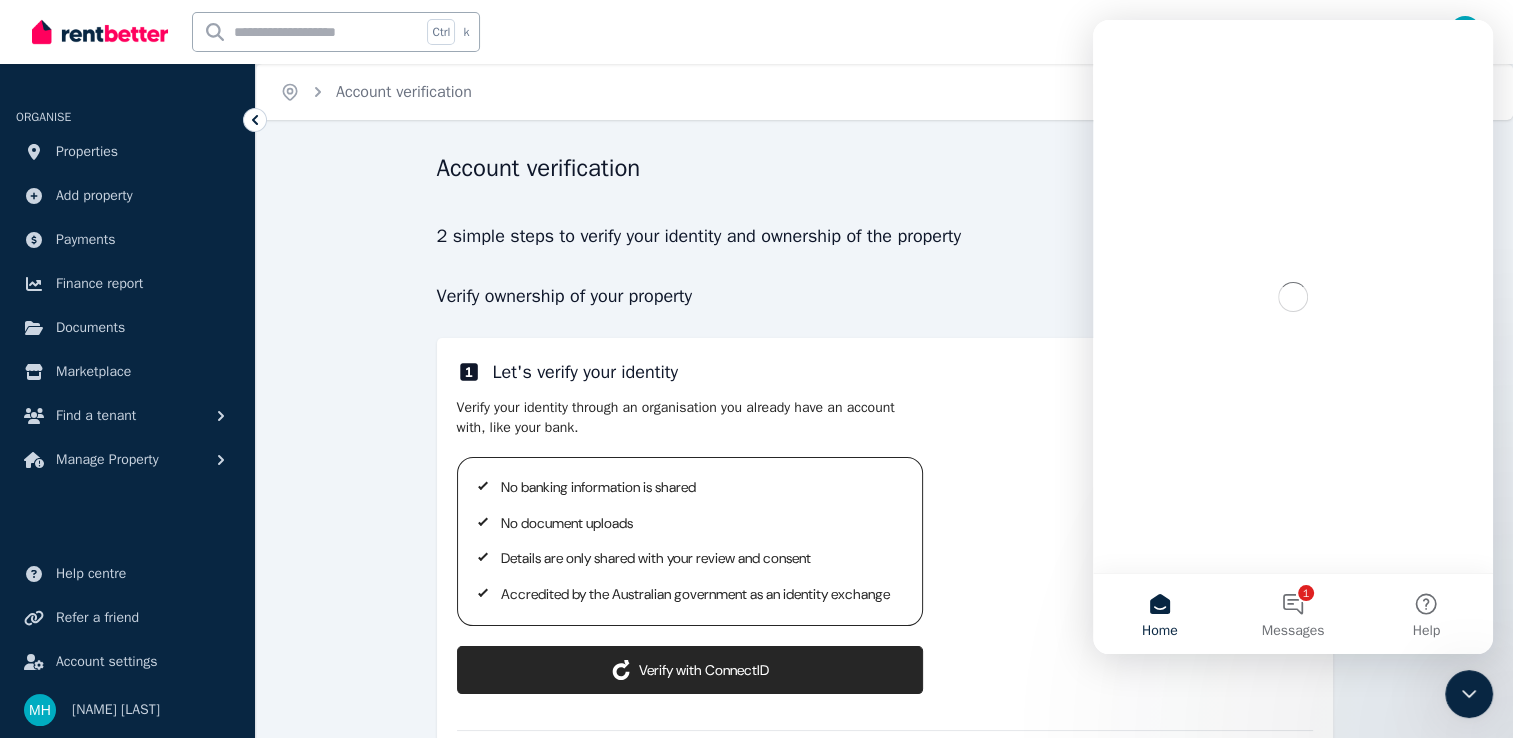 scroll, scrollTop: 0, scrollLeft: 0, axis: both 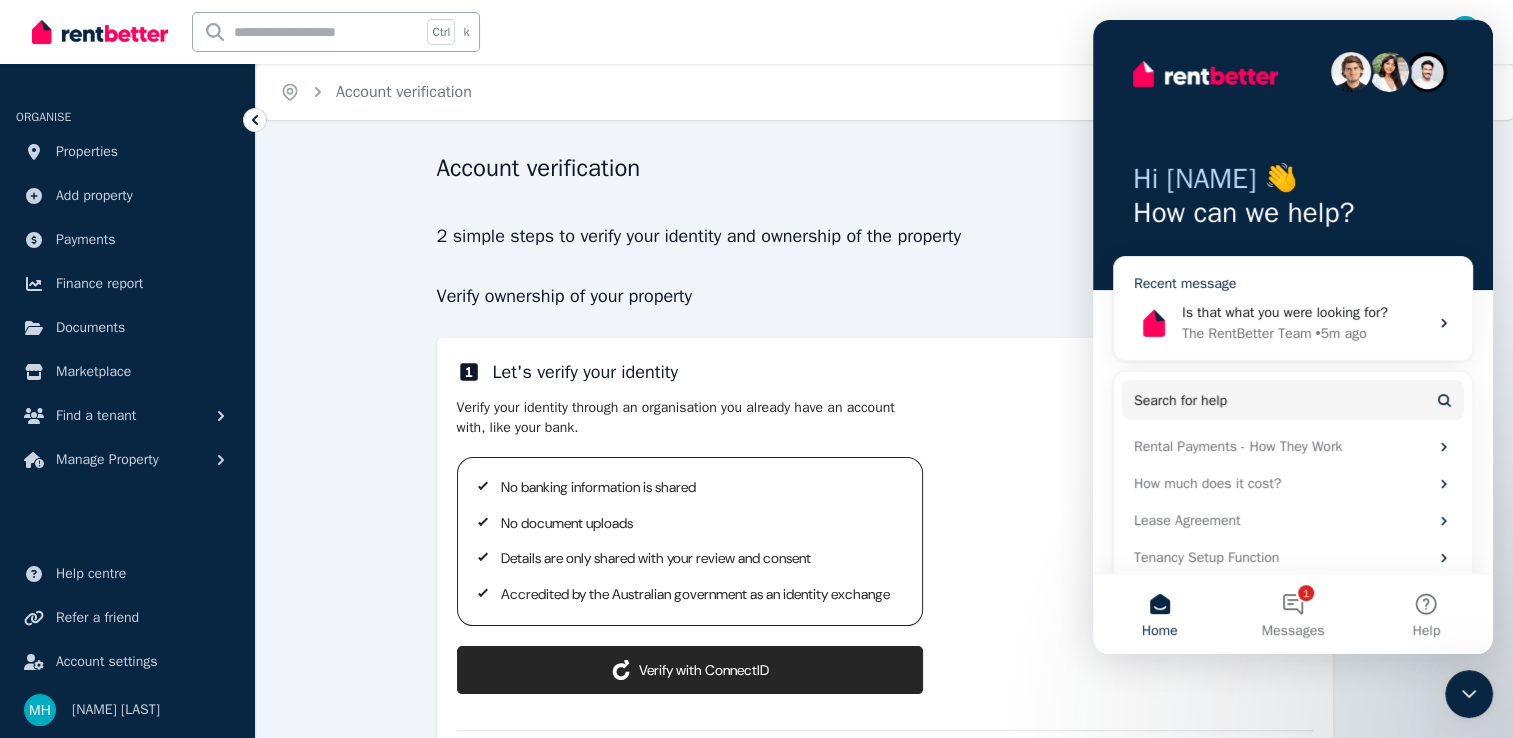 click 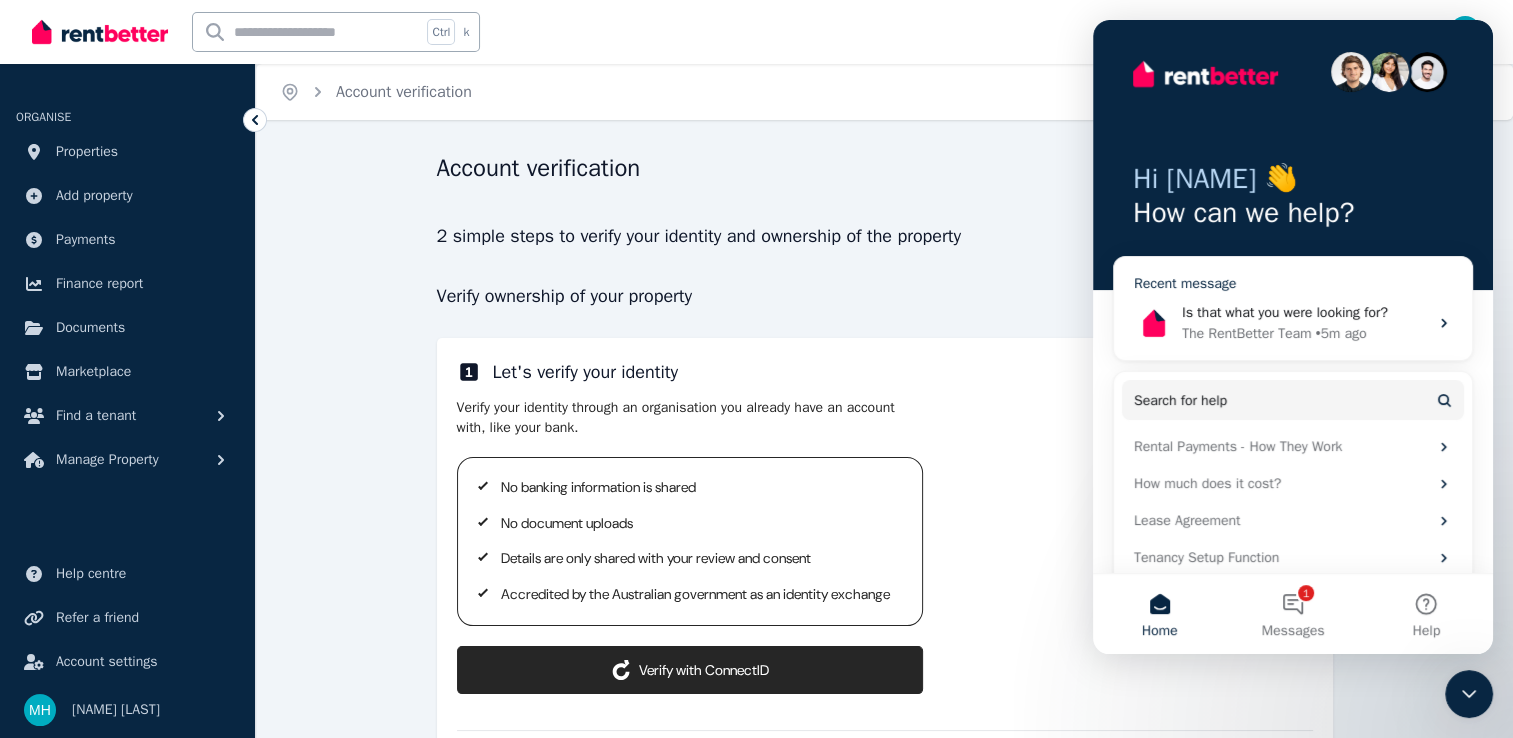 click on "Hi Martin 👋 How can we help? Recent message Is that what you were looking for? The RentBetter Team •  5m ago Search for help Rental Payments - How They Work How much does it cost? Lease Agreement Tenancy Setup Function Home 1 Messages Help" at bounding box center [1293, 337] 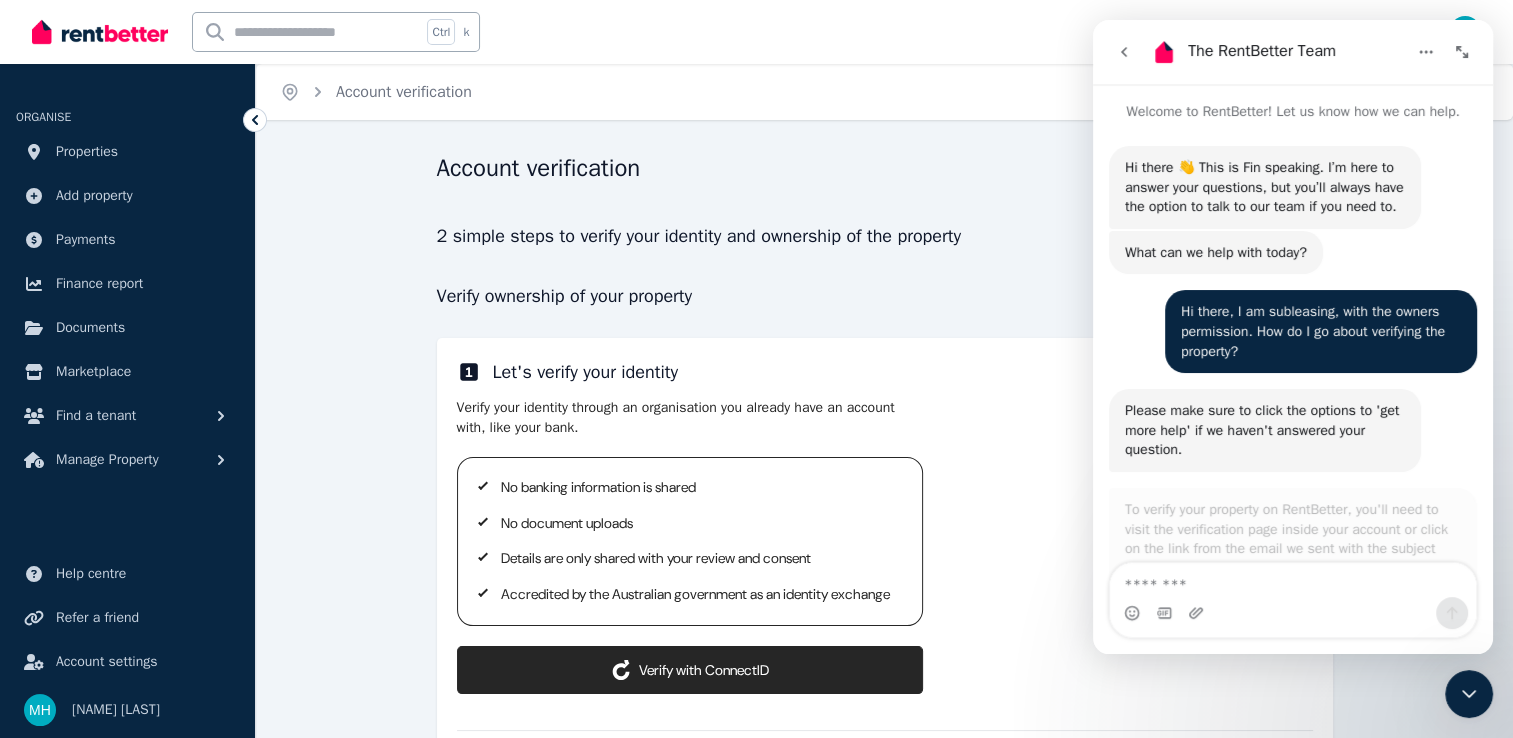 scroll, scrollTop: 2, scrollLeft: 0, axis: vertical 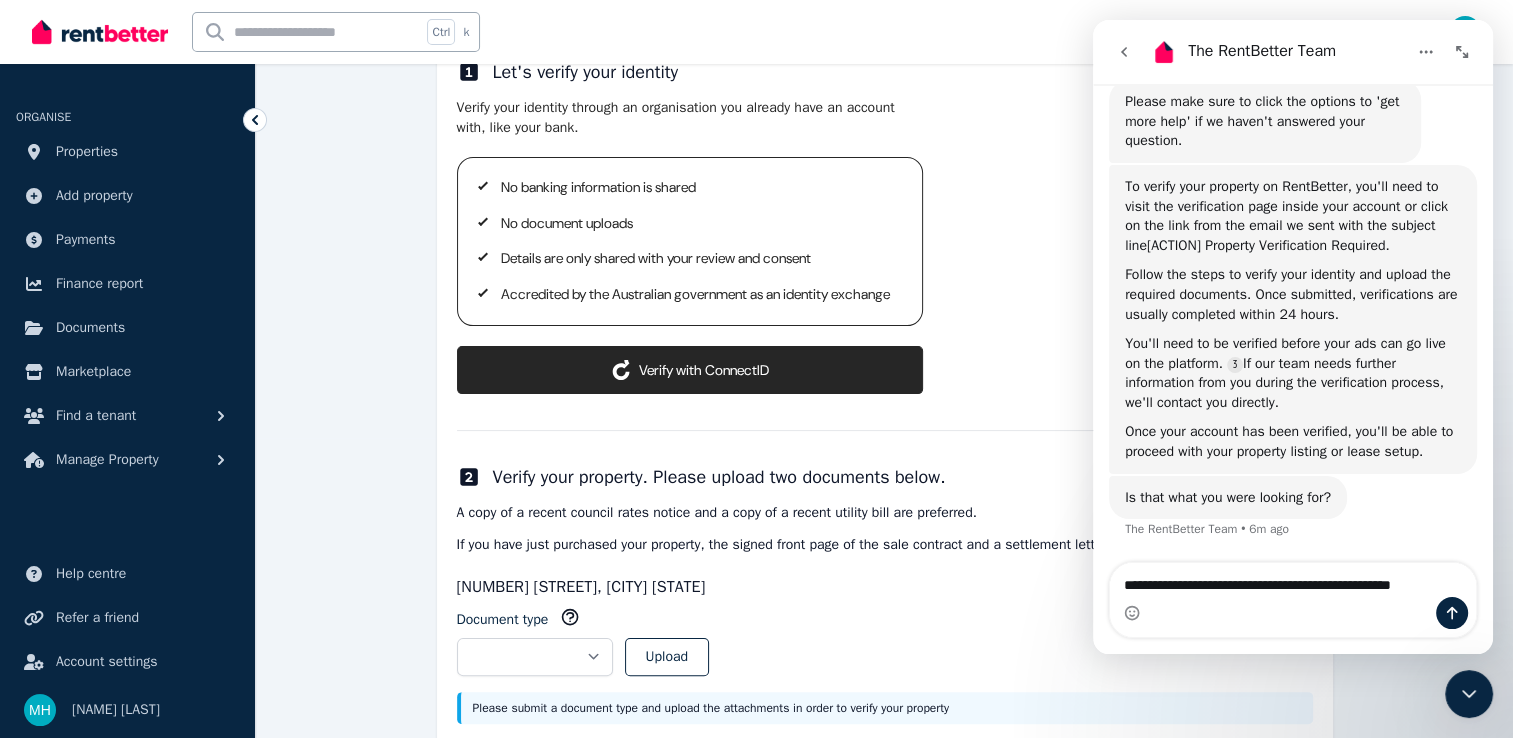 click on "**********" at bounding box center (1293, 580) 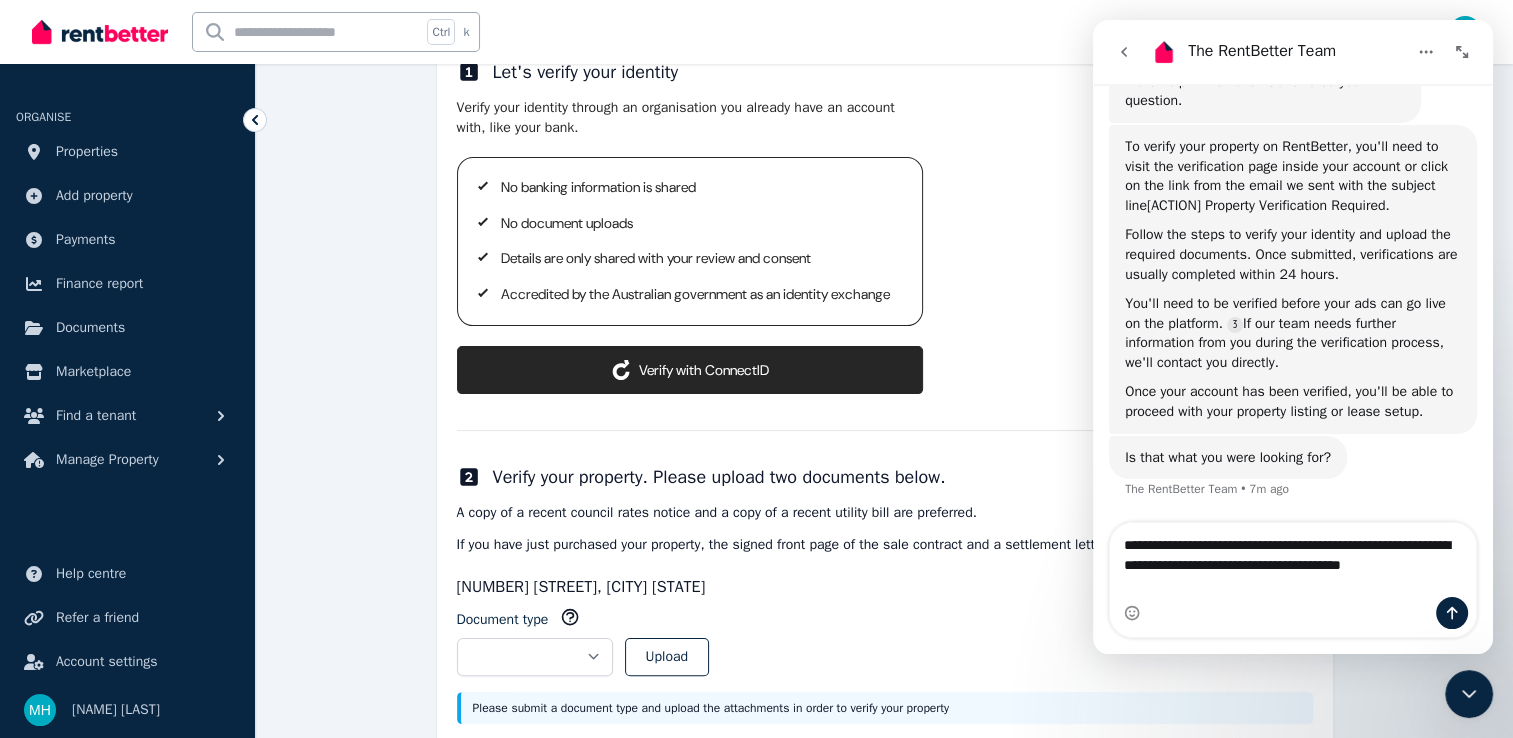 scroll, scrollTop: 385, scrollLeft: 0, axis: vertical 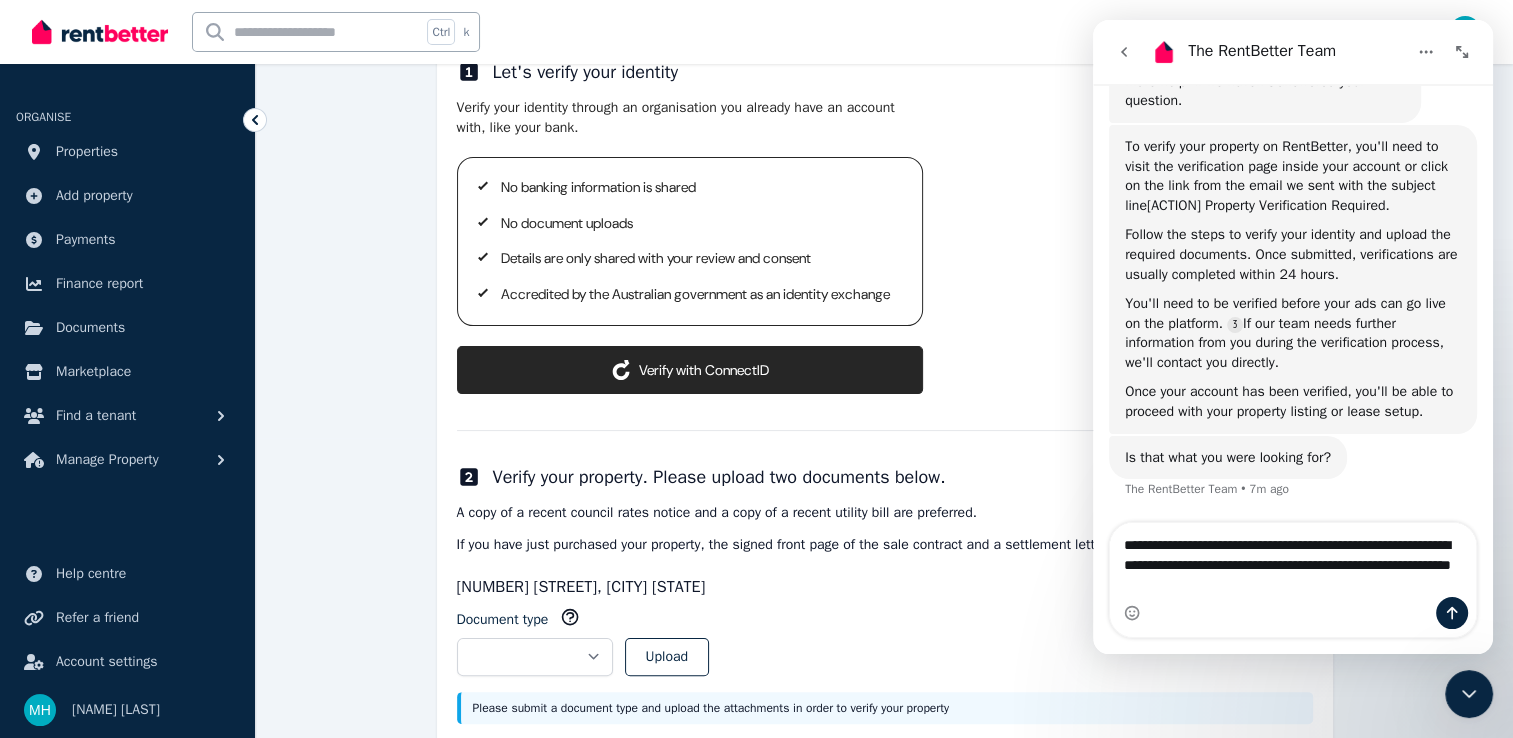 type on "**********" 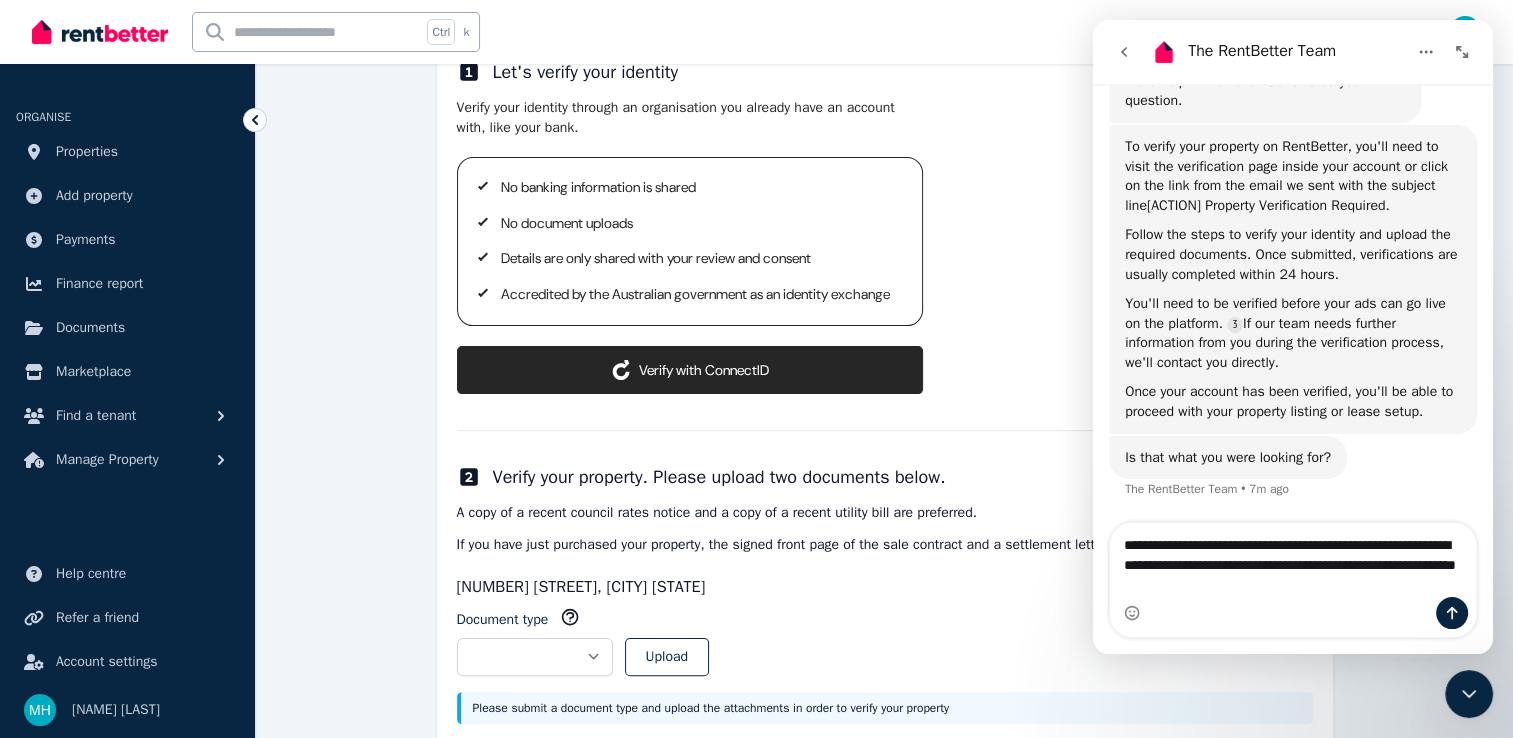type 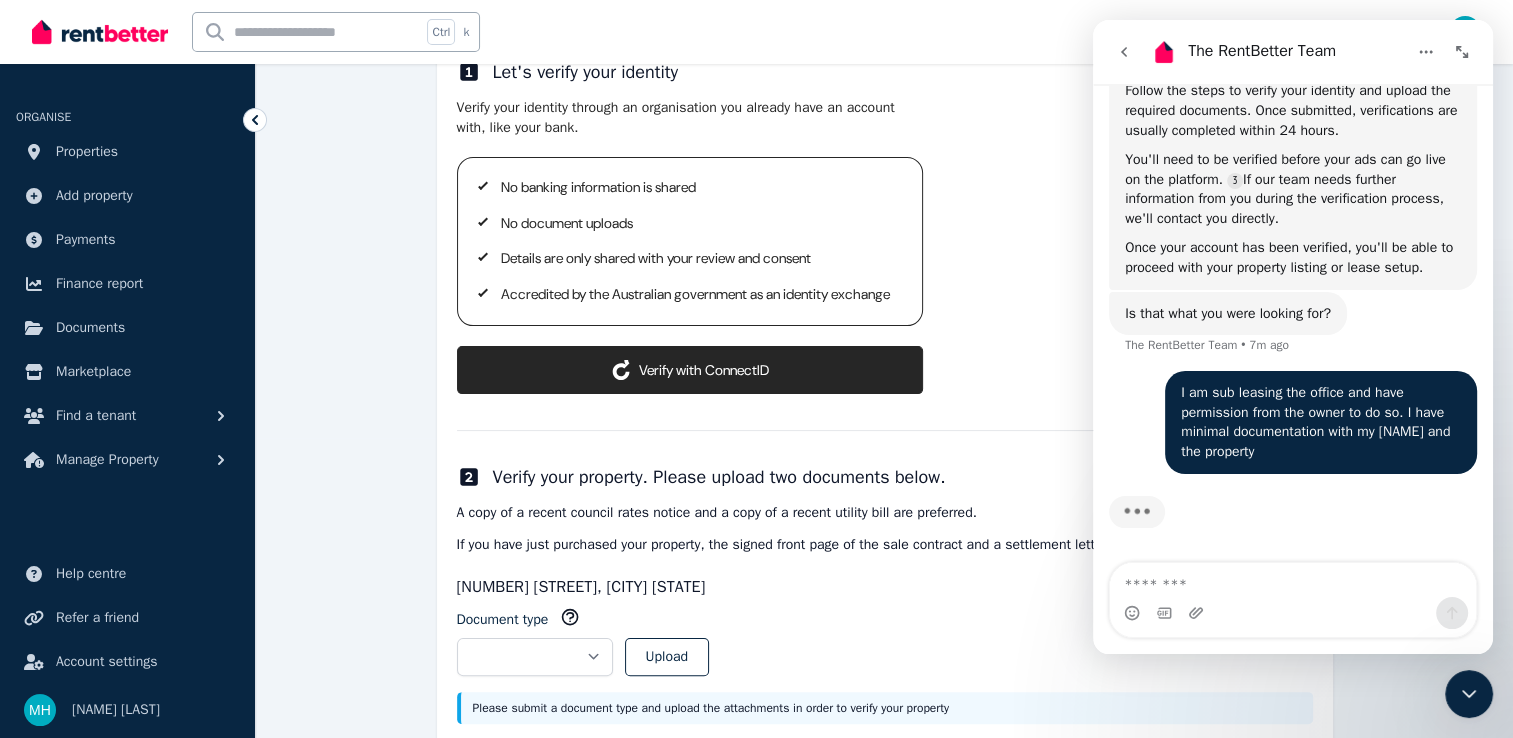 scroll, scrollTop: 533, scrollLeft: 0, axis: vertical 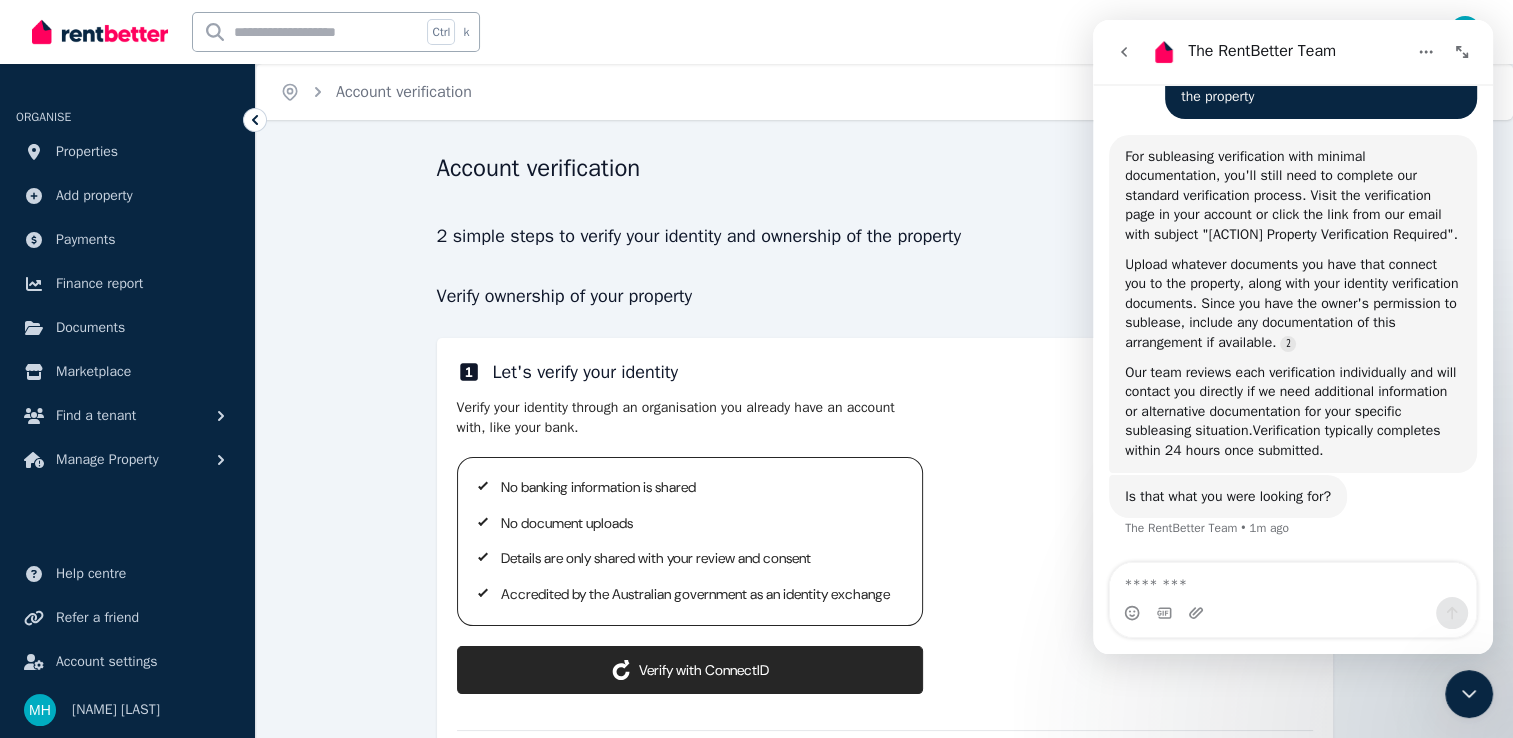 click 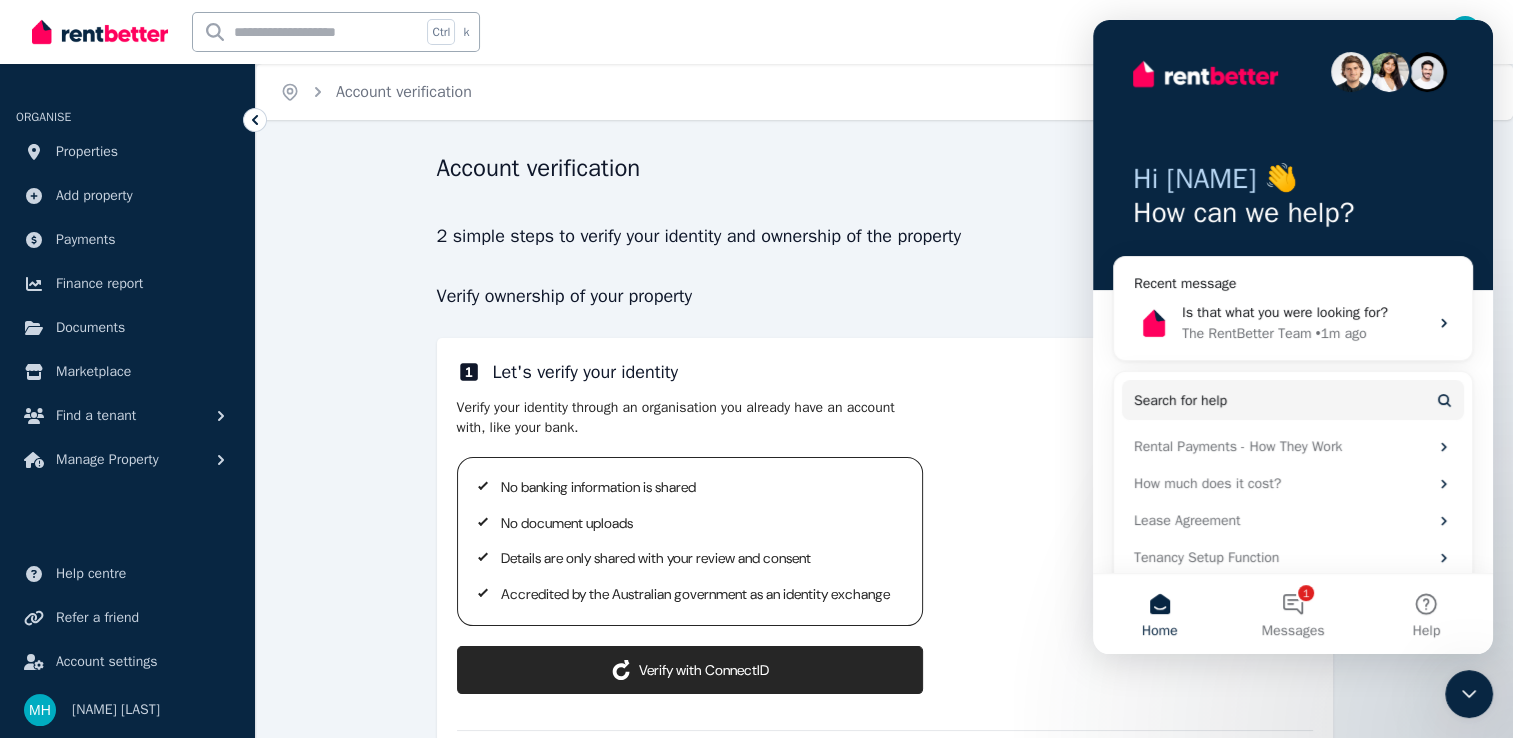 scroll, scrollTop: 0, scrollLeft: 0, axis: both 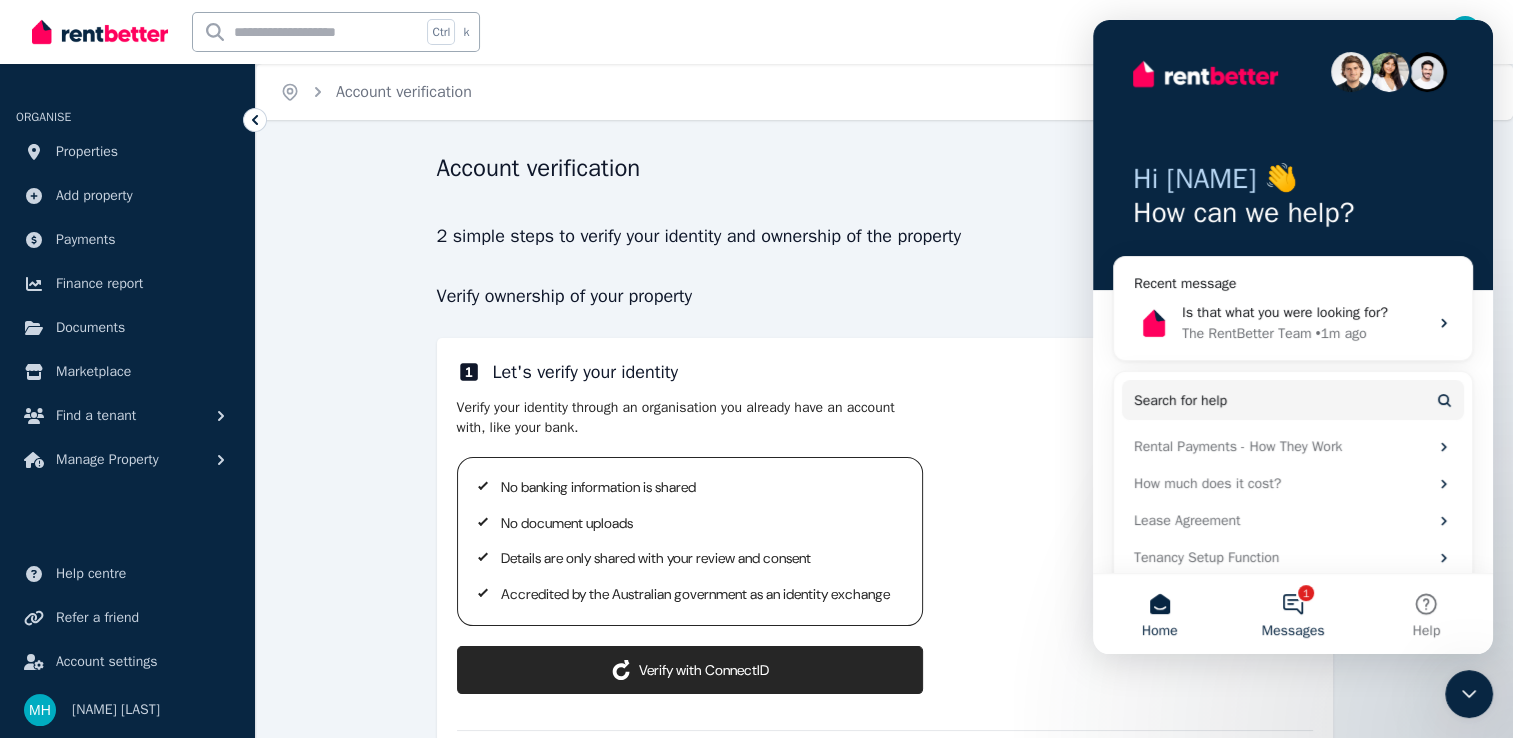 click on "1 Messages" at bounding box center (1292, 614) 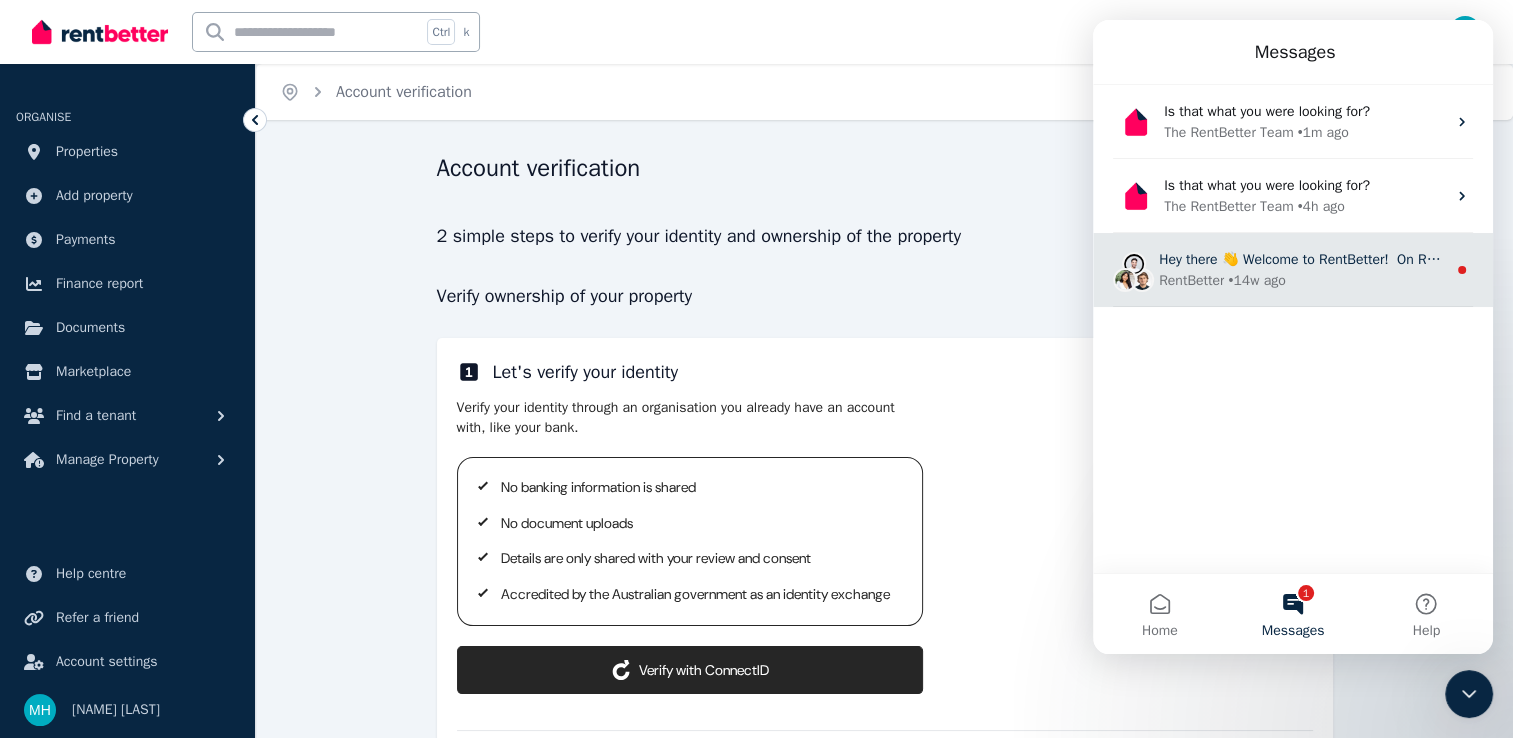click on "Hey there 👋 Welcome to RentBetter!  On RentBetter, taking control and managing your property is easier than ever before.  What can we help you with today?" at bounding box center (1643, 259) 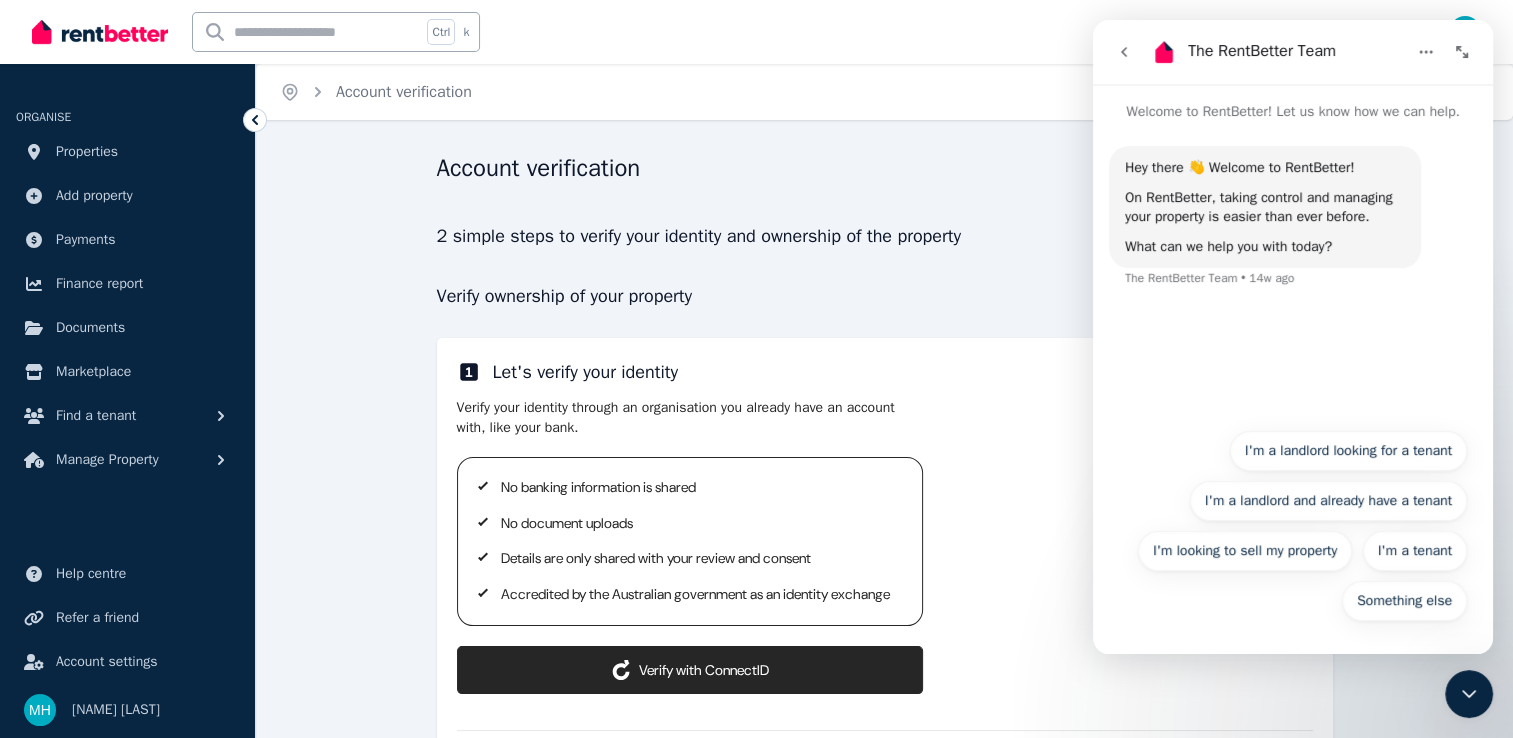 click 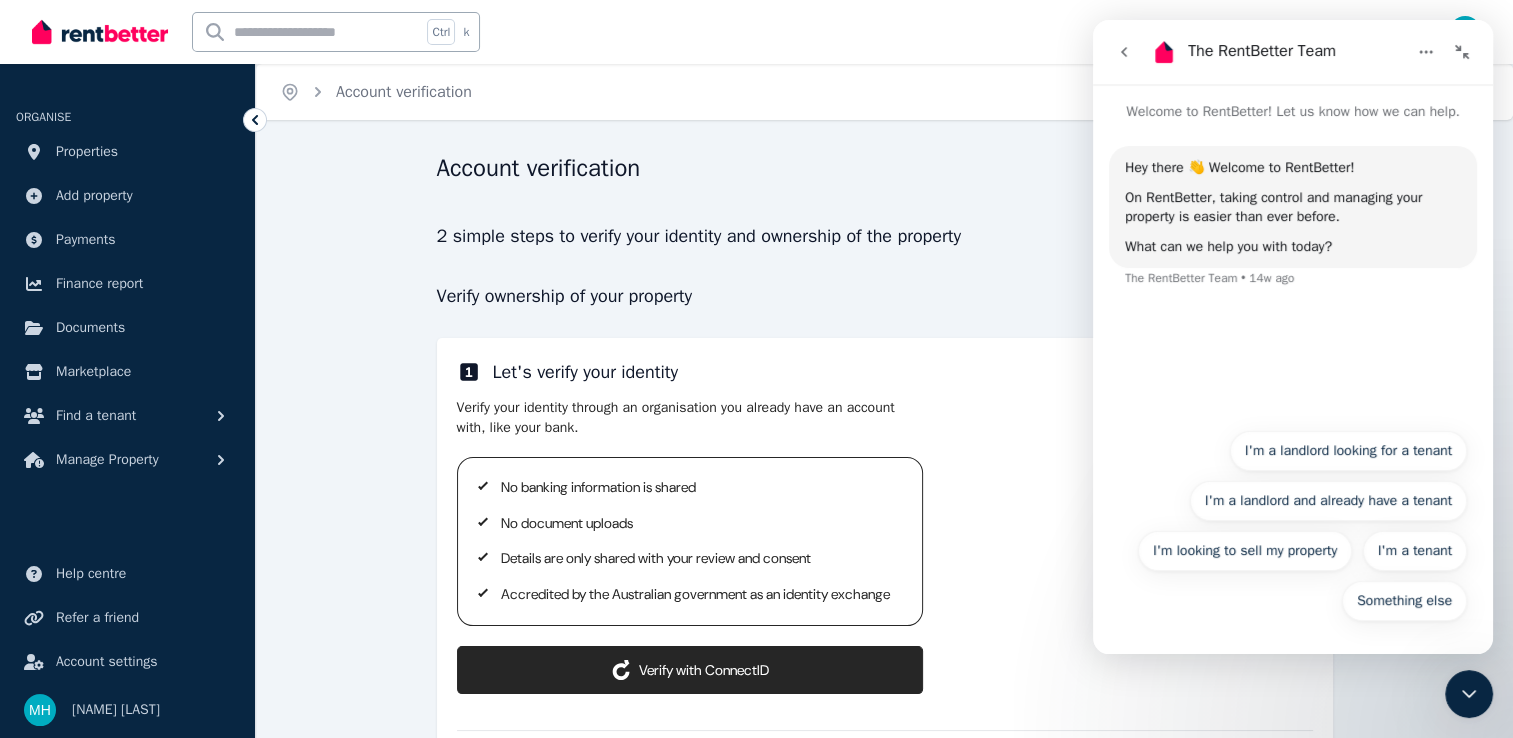 click 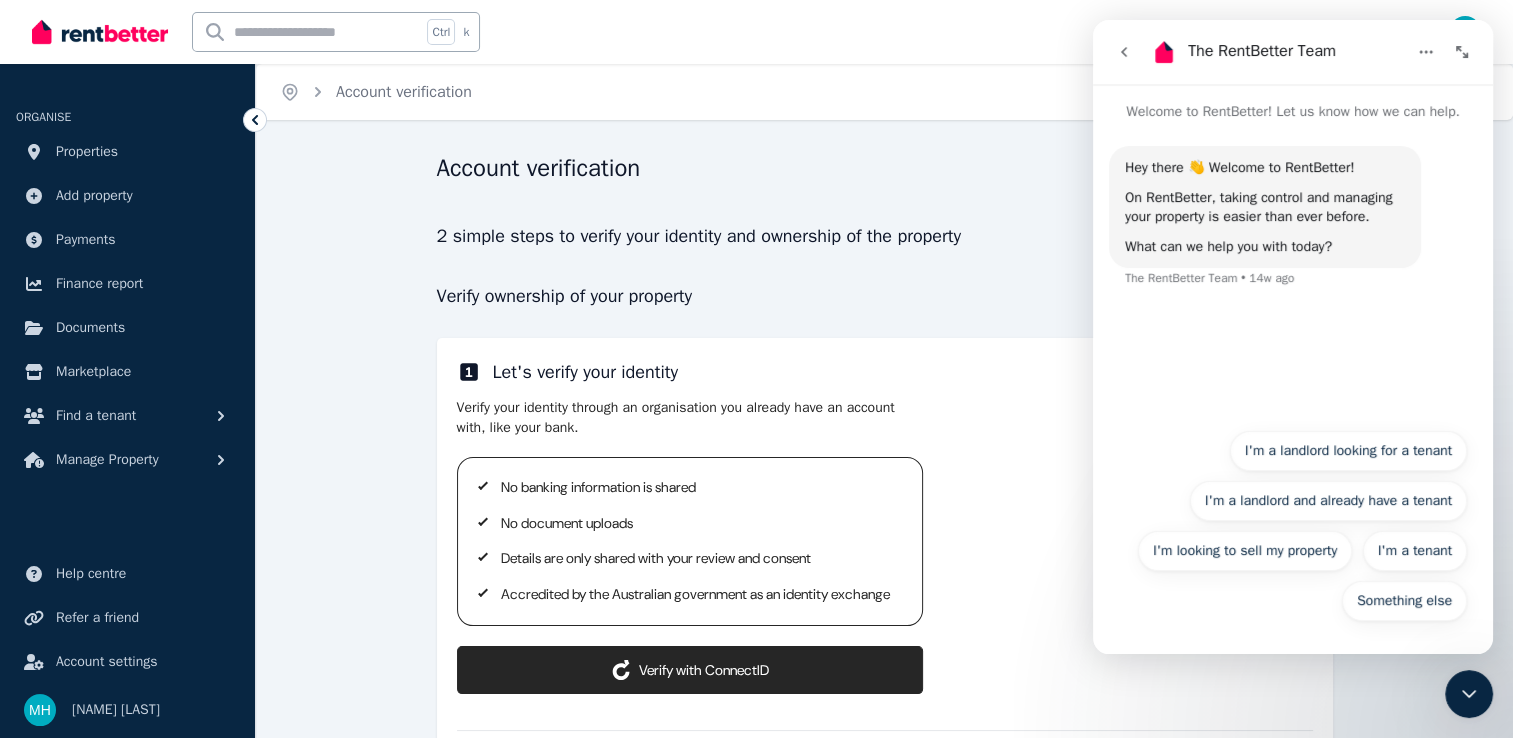click 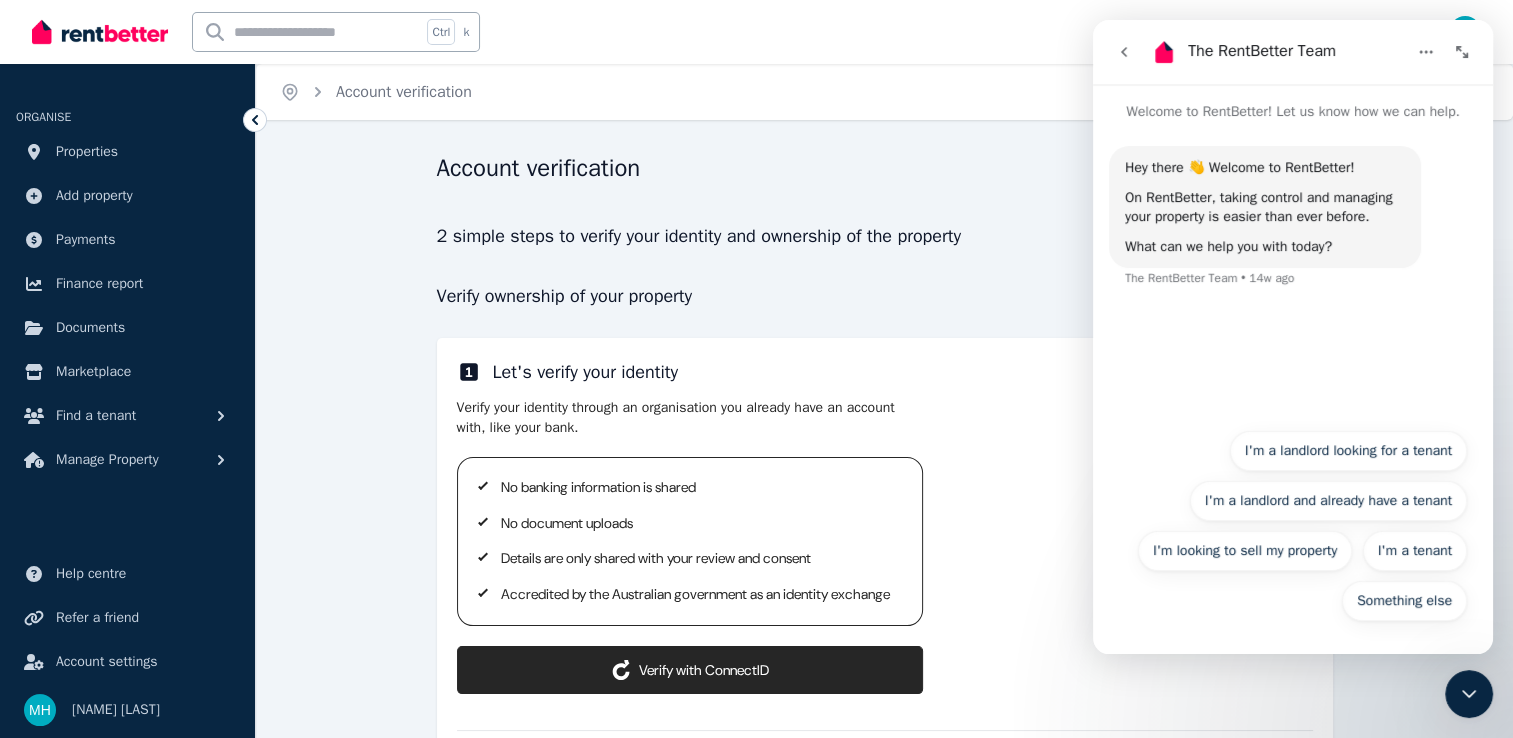 click 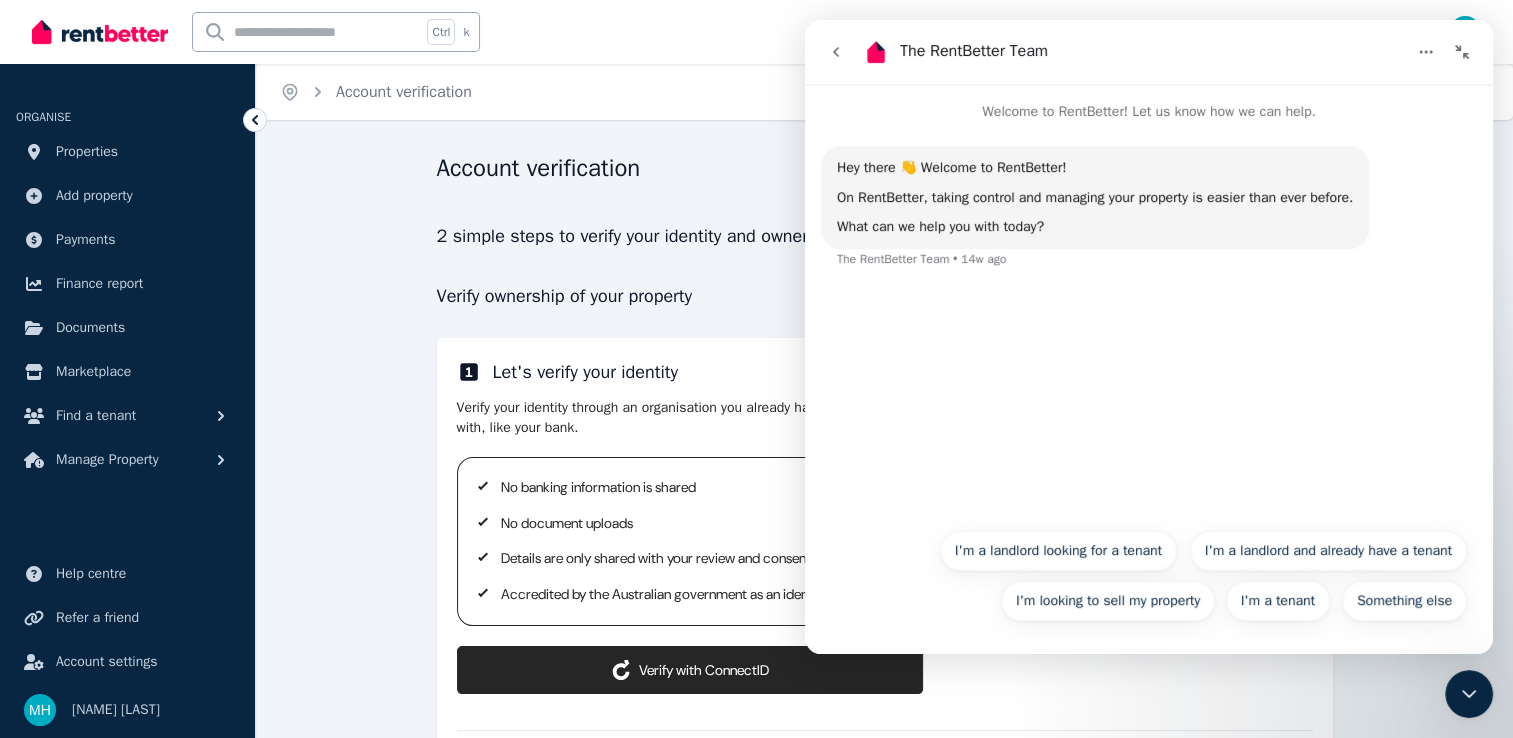 click 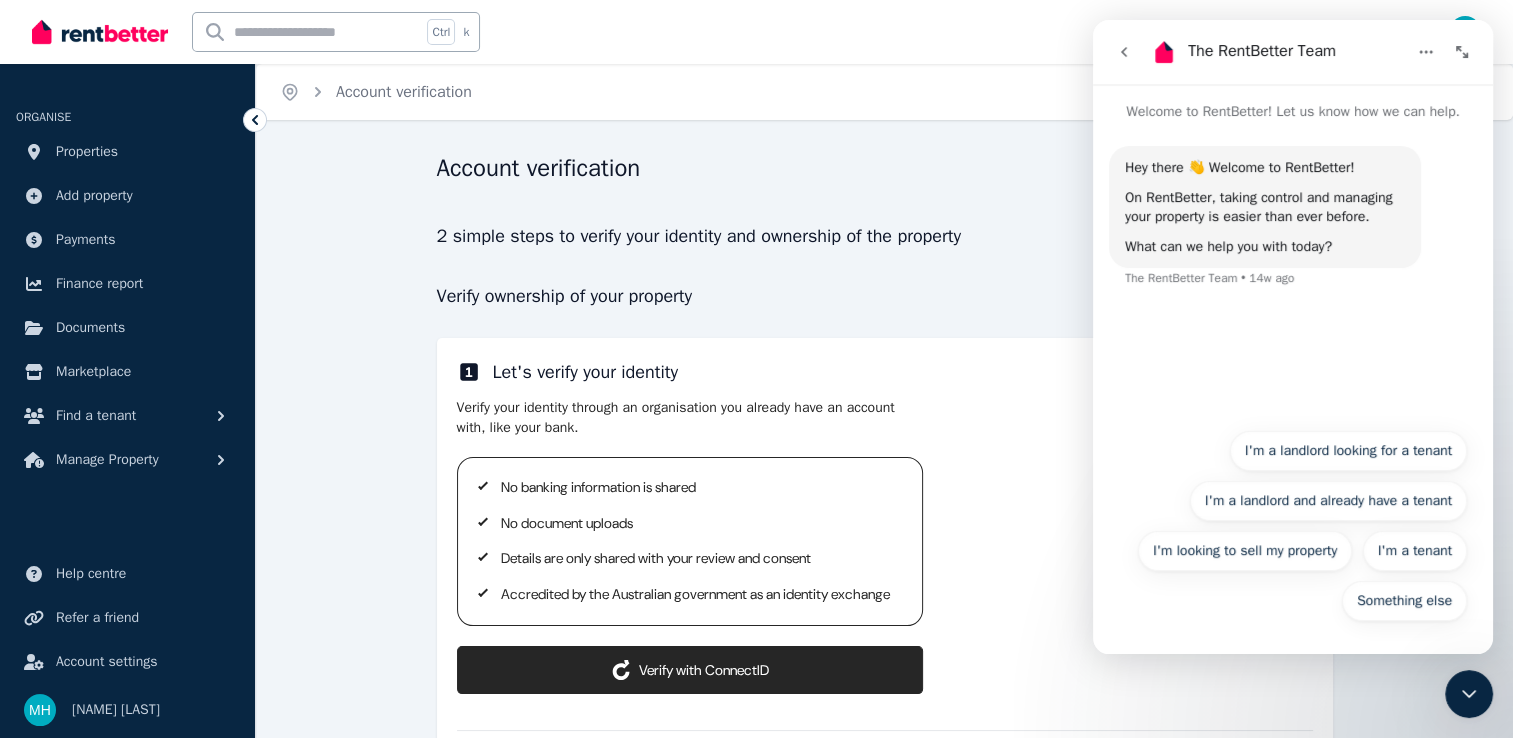 click on "Verify your identity through an organisation you already have an account with, like your bank.
No banking information is shared
No document uploads
Details are only shared with your review and consent
Accredited by the Australian government as an identity exchange
ConnectID logo  Verify with ConnectID" at bounding box center (885, 546) 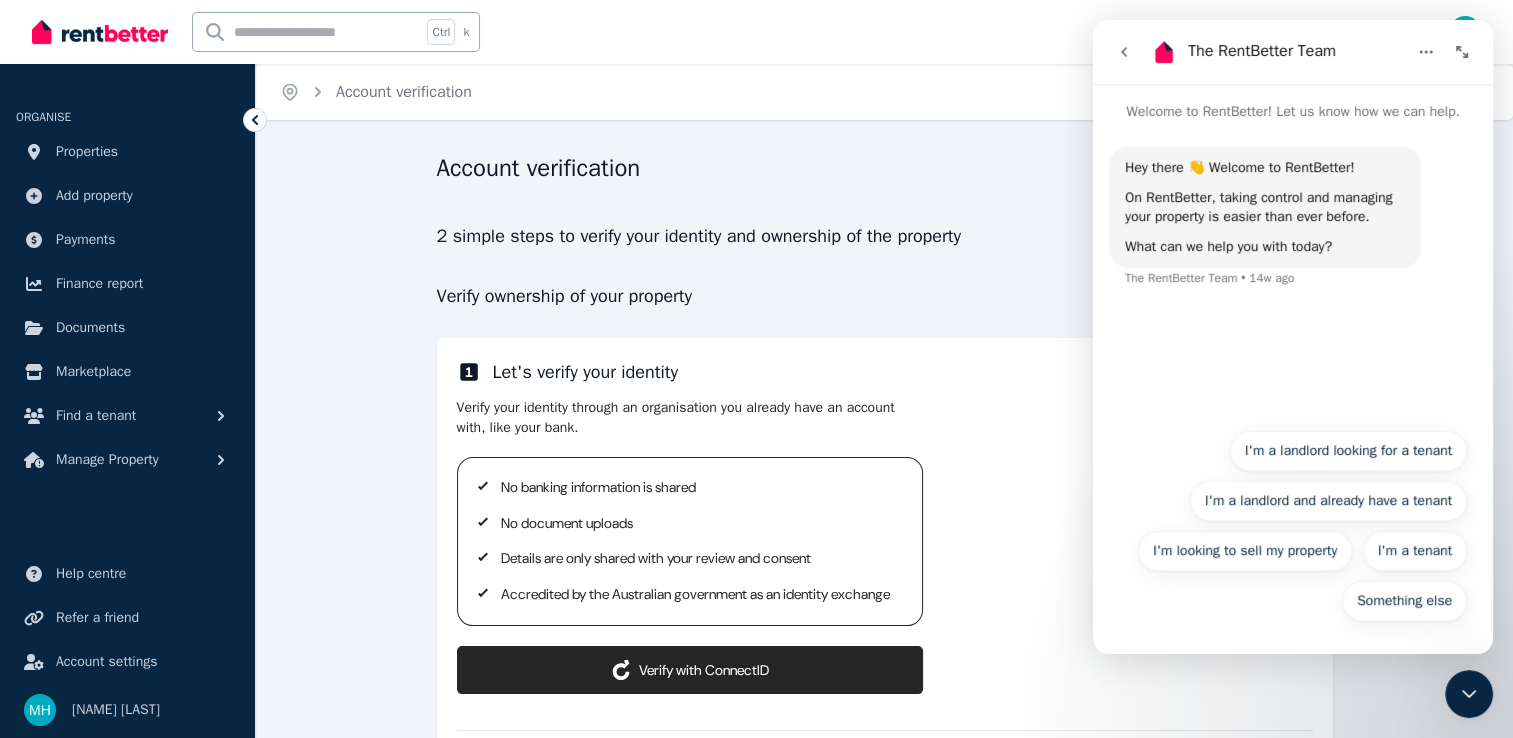 click 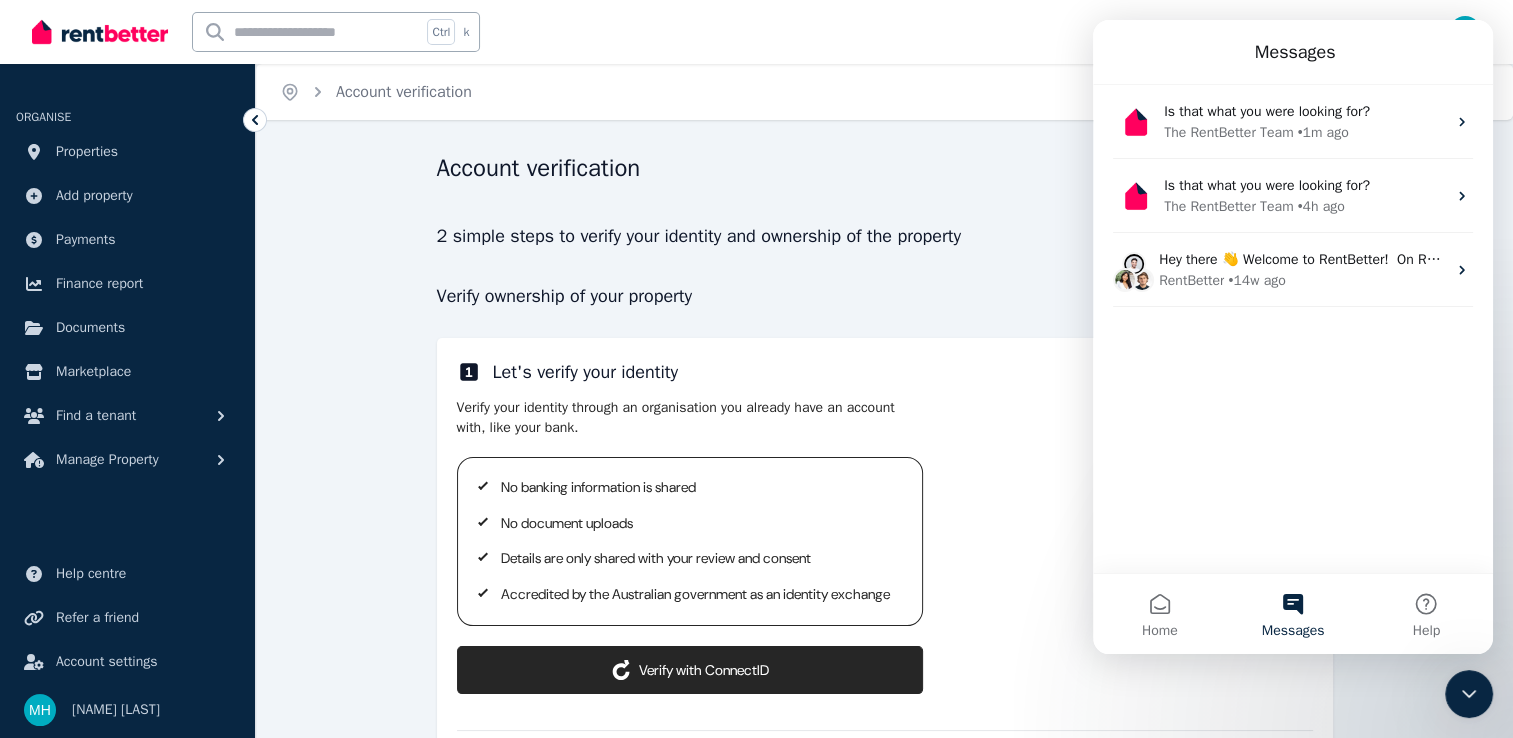 click 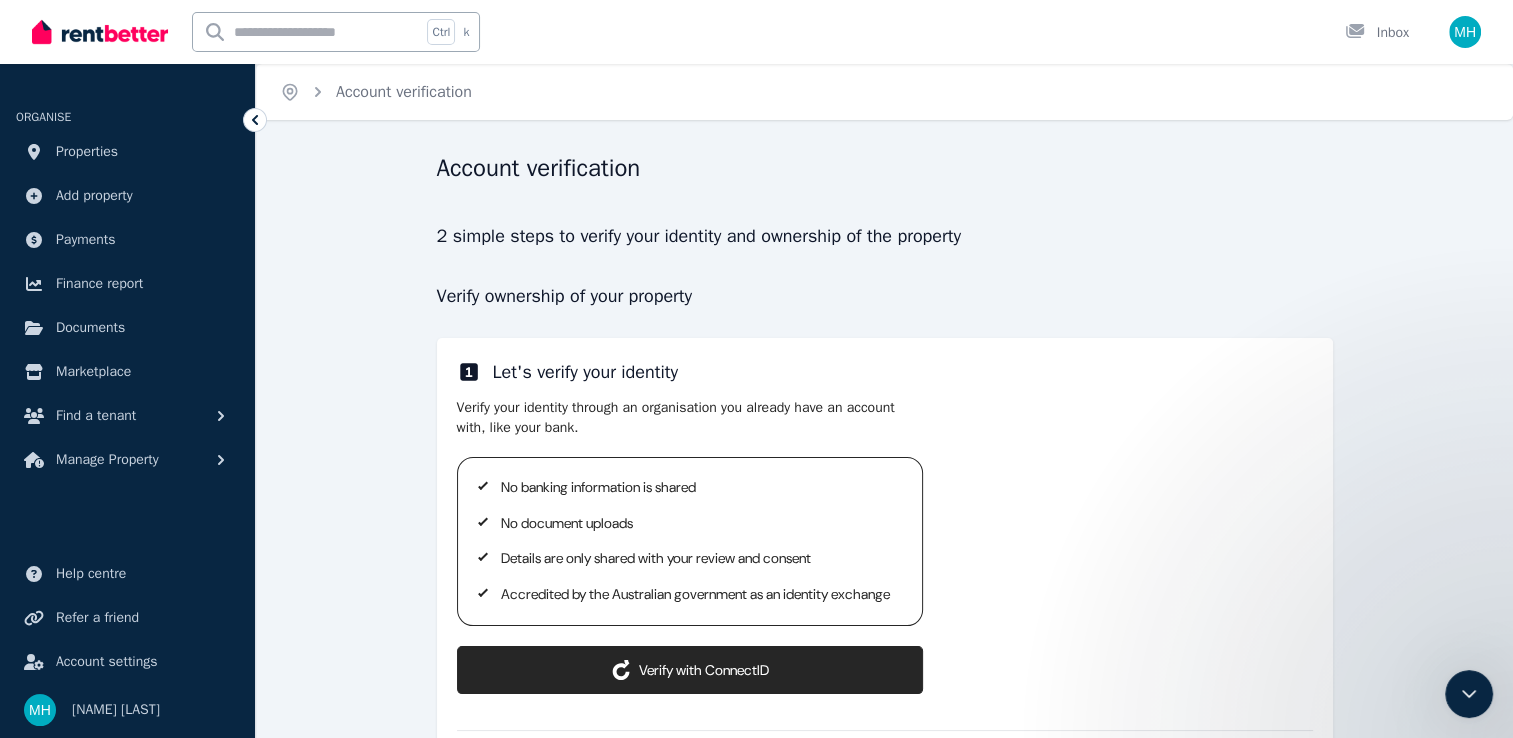 scroll, scrollTop: 0, scrollLeft: 0, axis: both 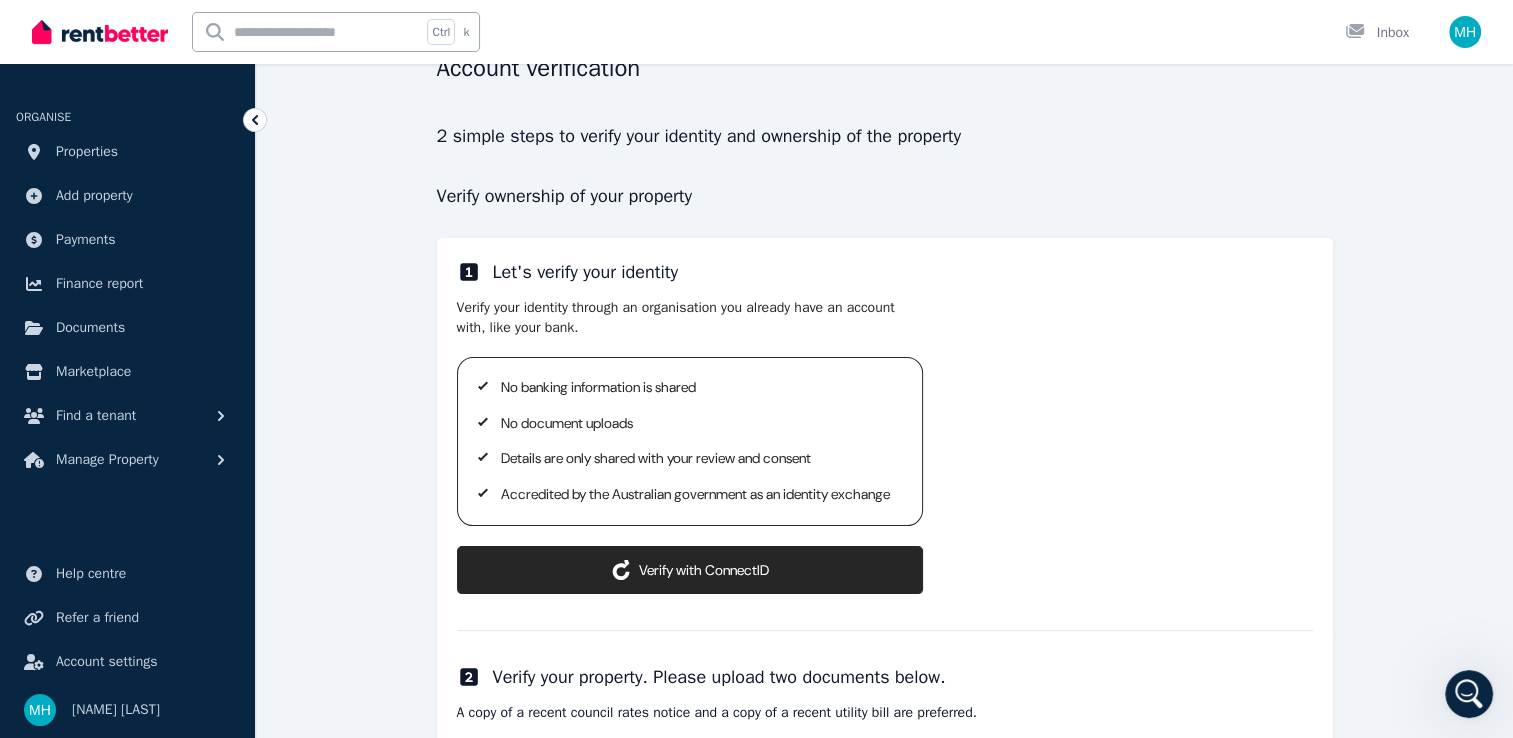 click on "ConnectID logo  Verify with ConnectID" at bounding box center [690, 570] 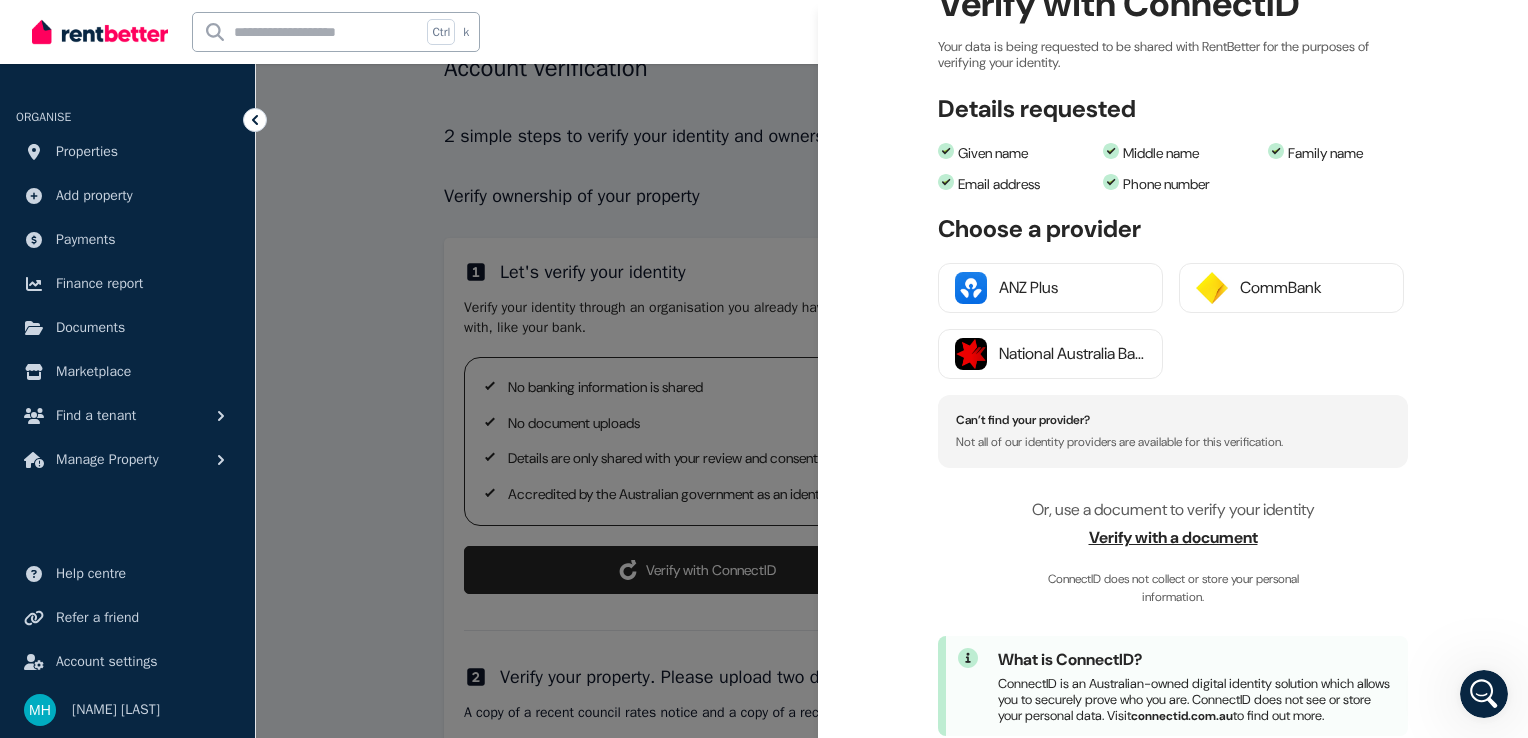 scroll, scrollTop: 200, scrollLeft: 0, axis: vertical 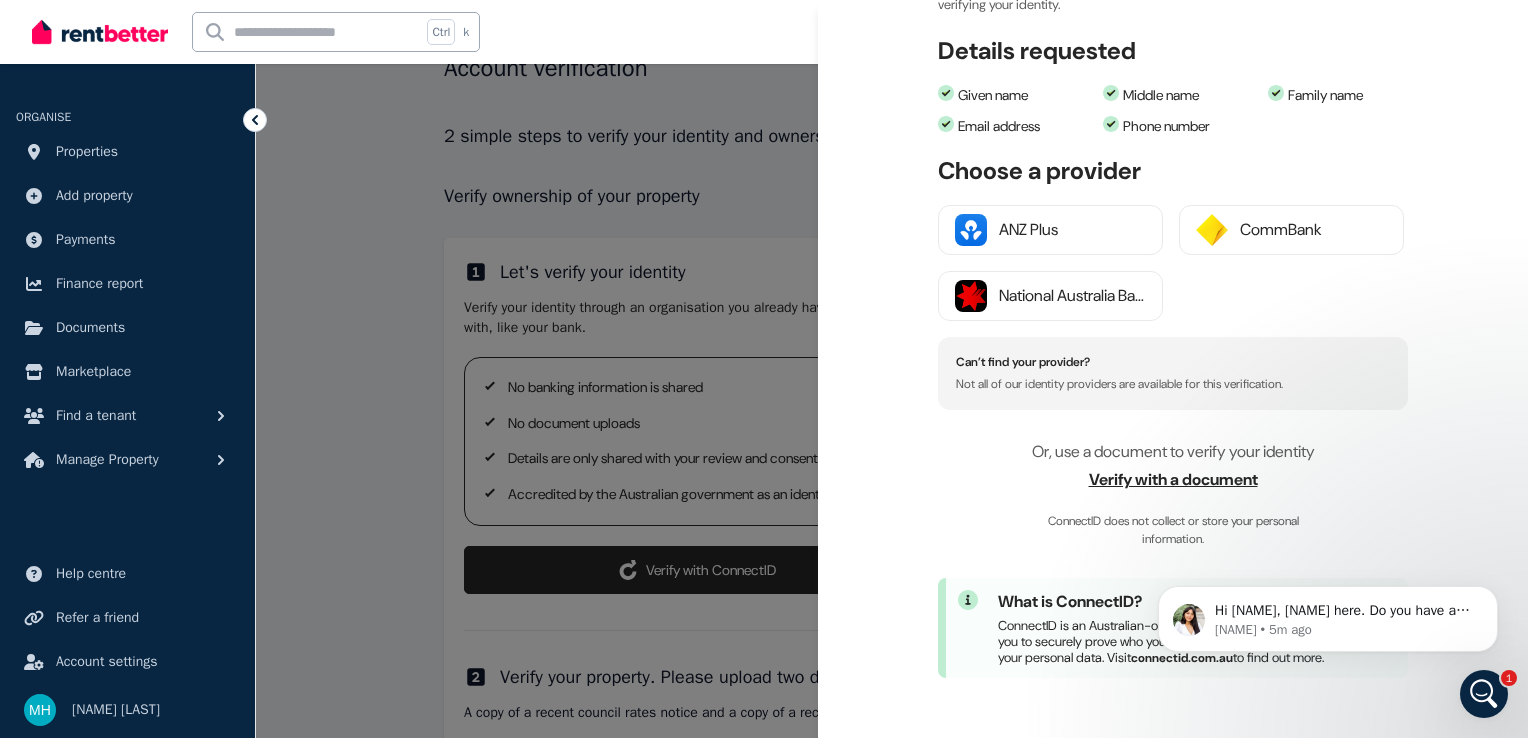click on "Hi Martin, Rochelle here. Do you have any document that states you can sublet the property? If so, please provide a copy Rochelle • 5m ago" at bounding box center [1328, 527] 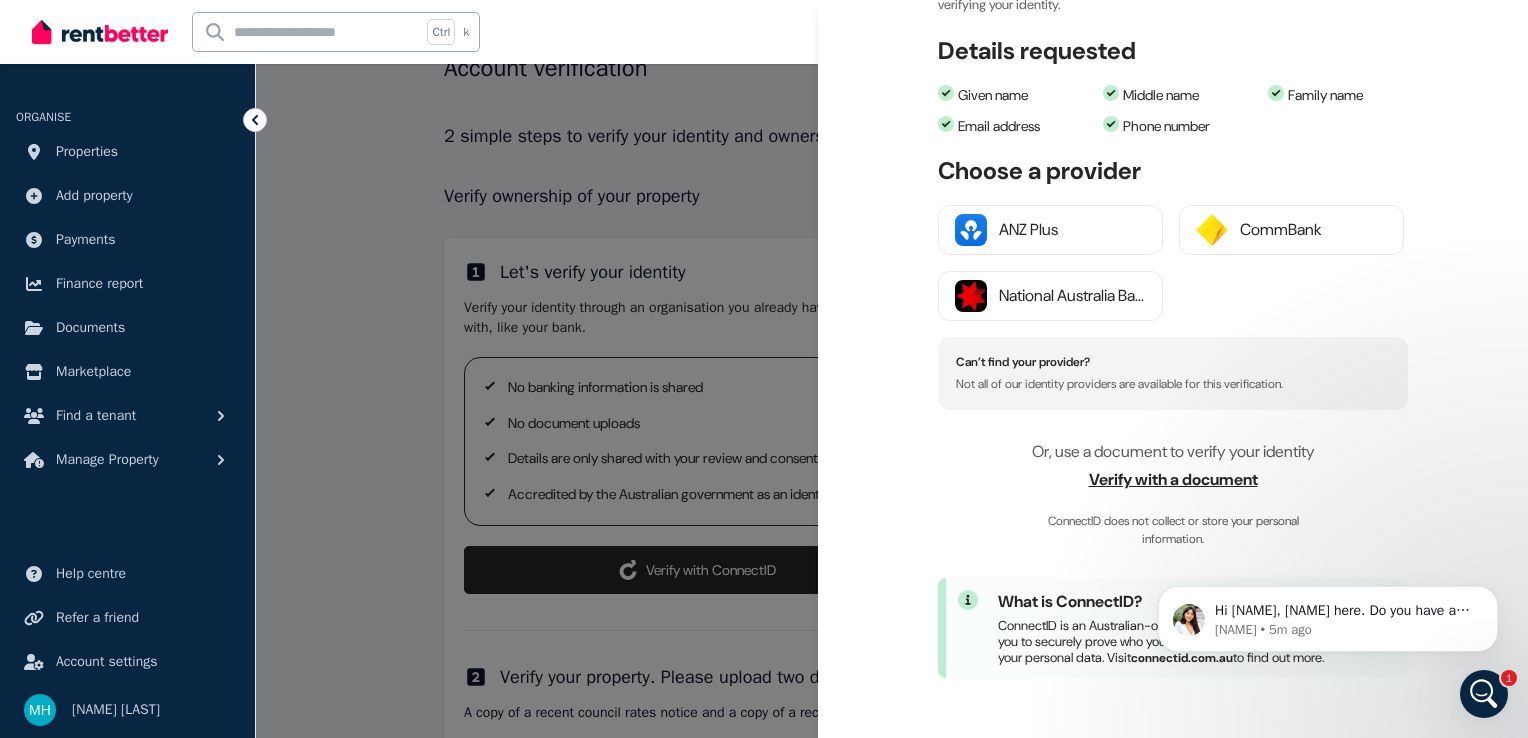 click on "Verify with a document" at bounding box center (1173, 480) 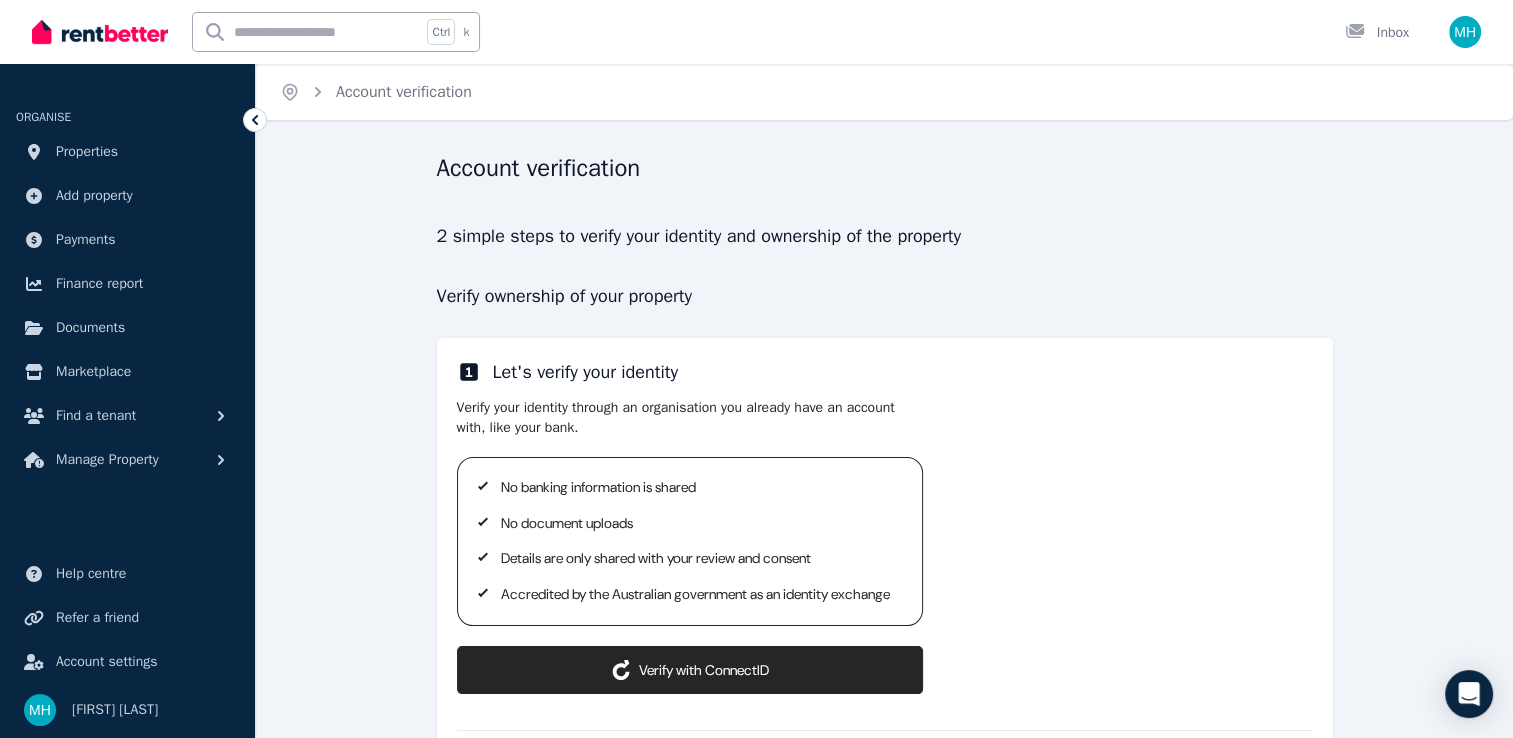 scroll, scrollTop: 378, scrollLeft: 0, axis: vertical 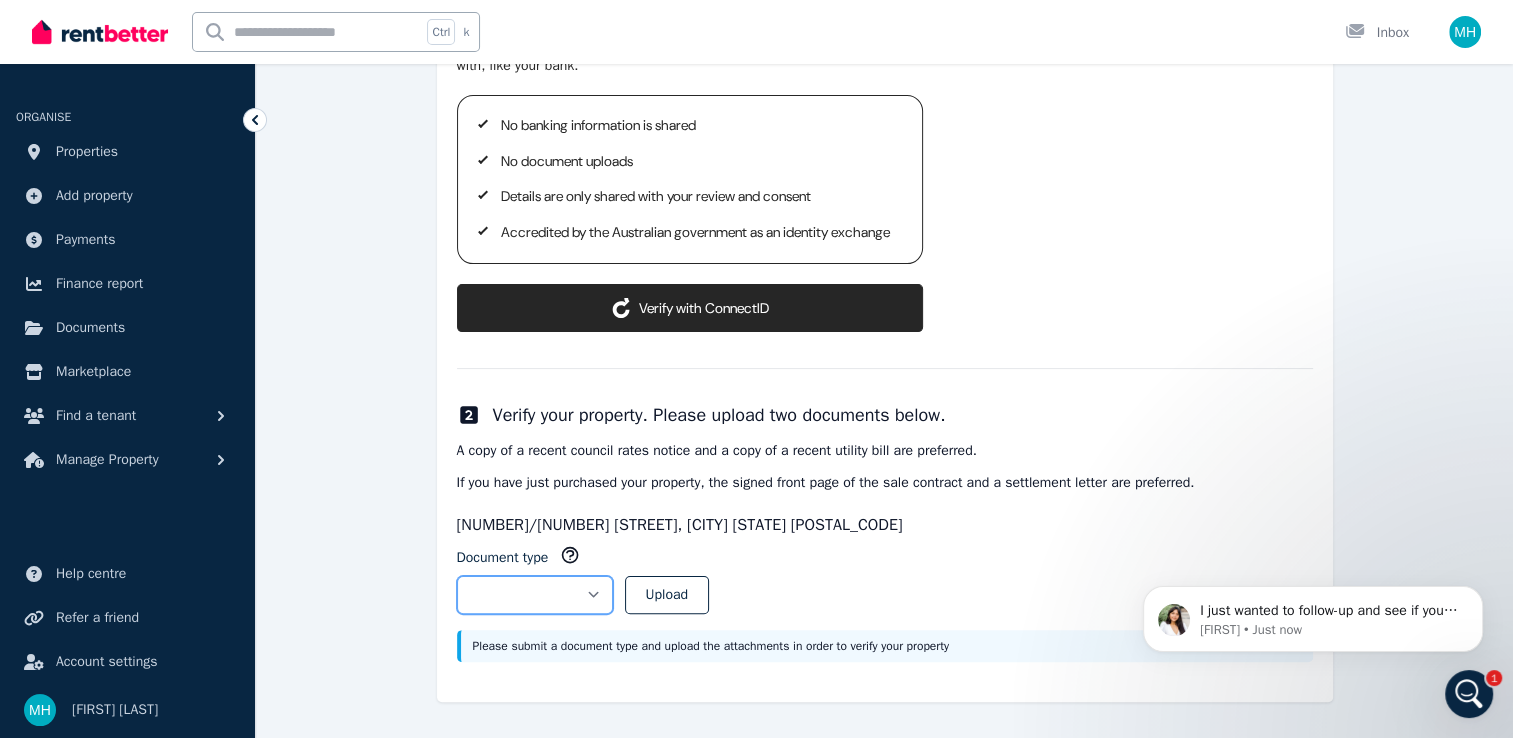 click on "**********" at bounding box center [535, 595] 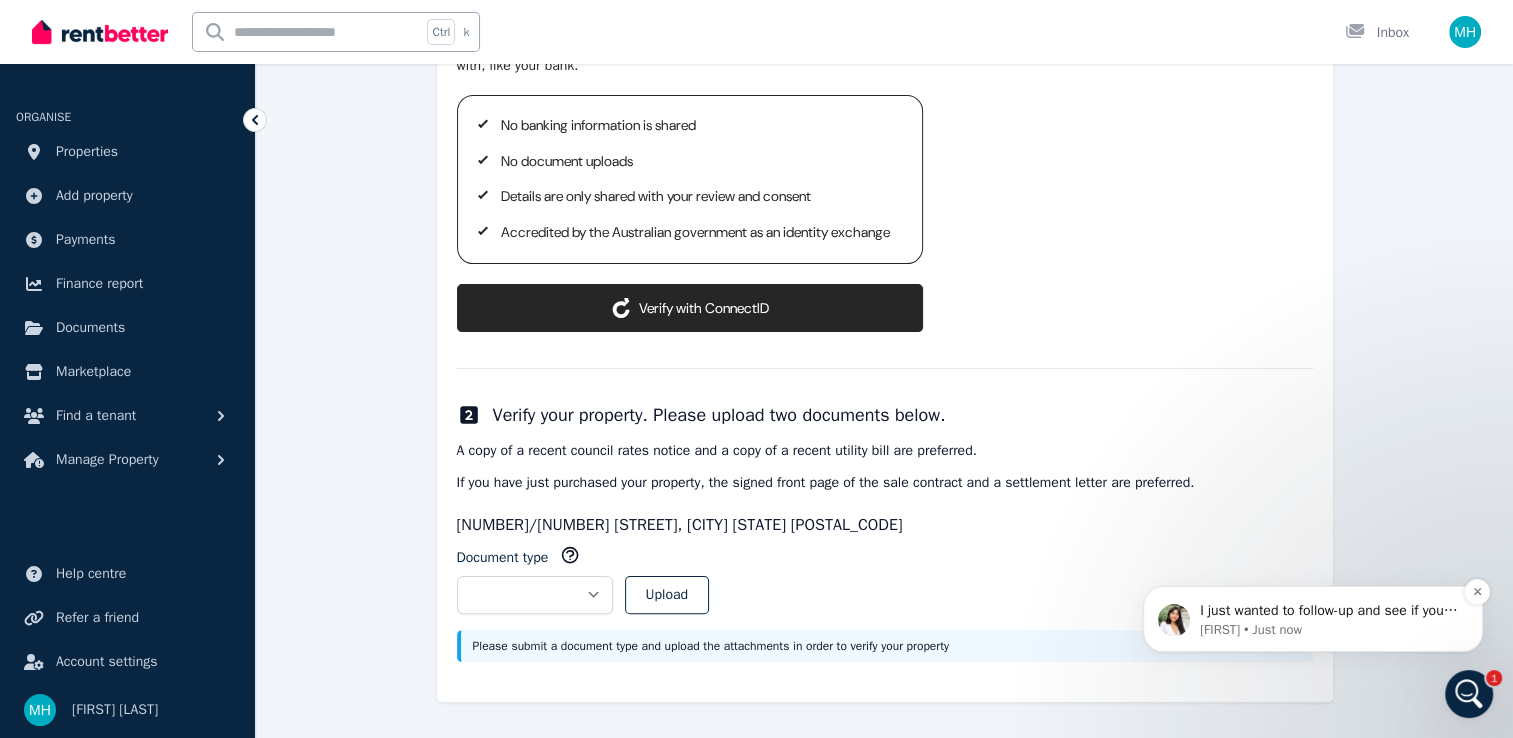 click on "I just wanted to follow-up and see if you were able to find what you needed. Let me know if I can help further. If not, I'll go ahead and close the chat." at bounding box center (1329, 611) 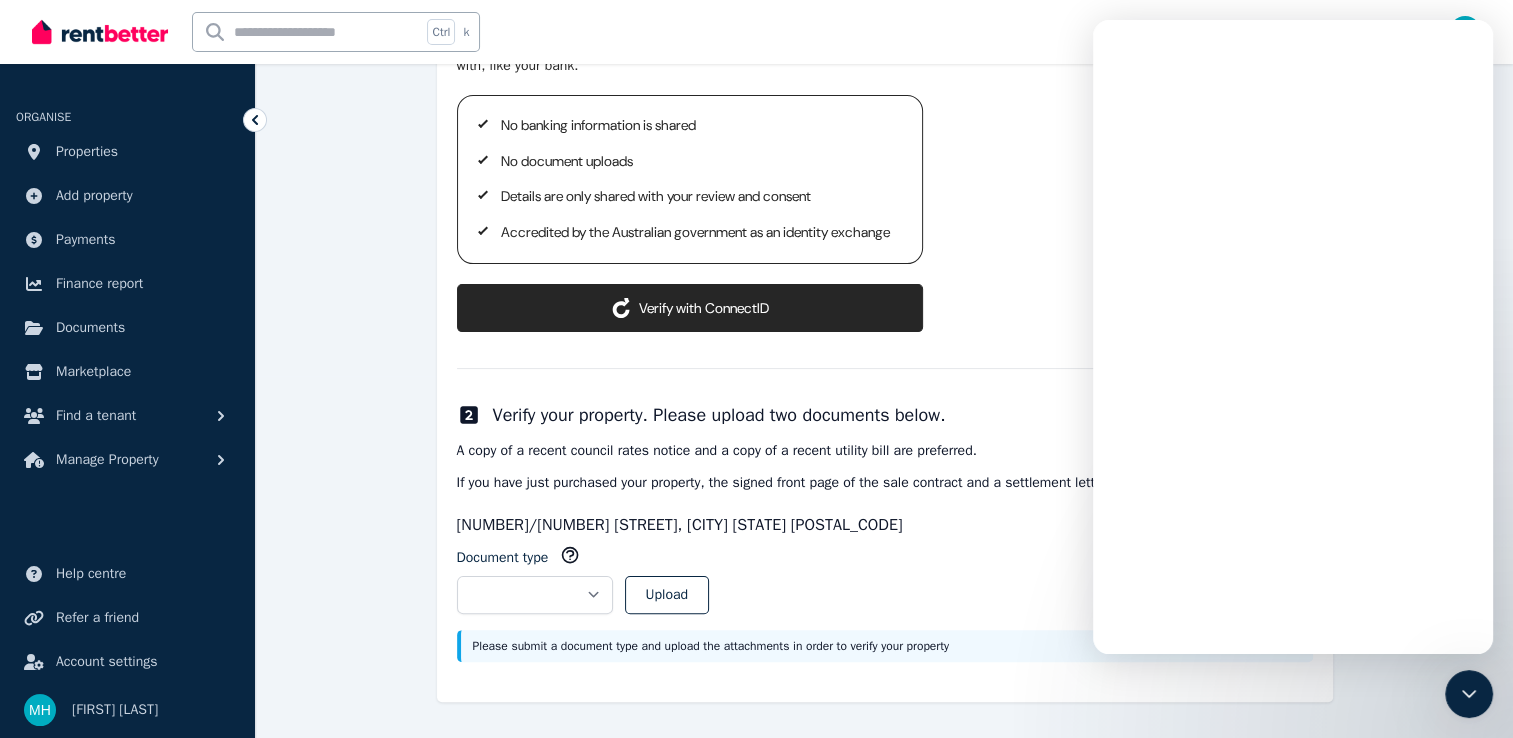 scroll, scrollTop: 0, scrollLeft: 0, axis: both 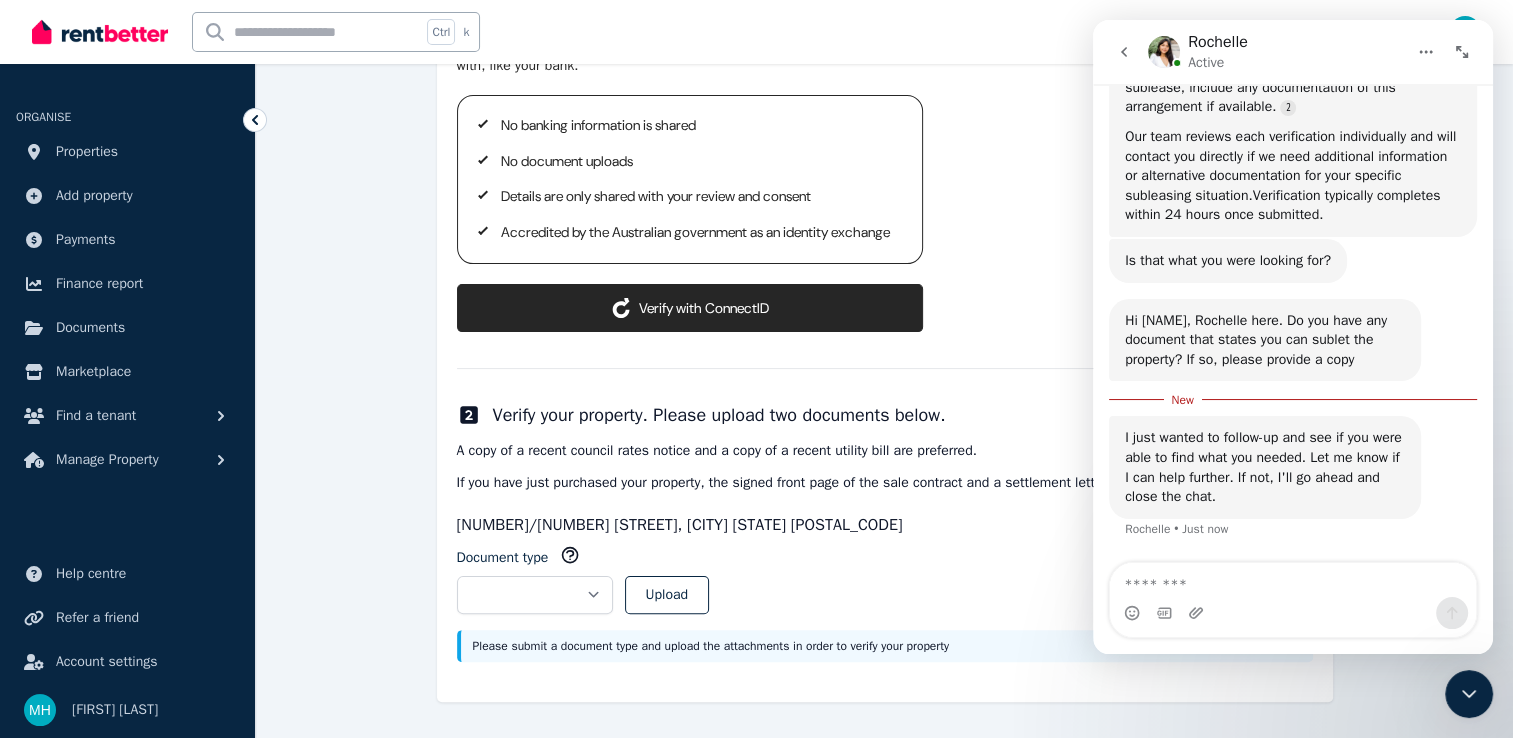 click on "ConnectID logo  Verify with ConnectID" at bounding box center (690, 308) 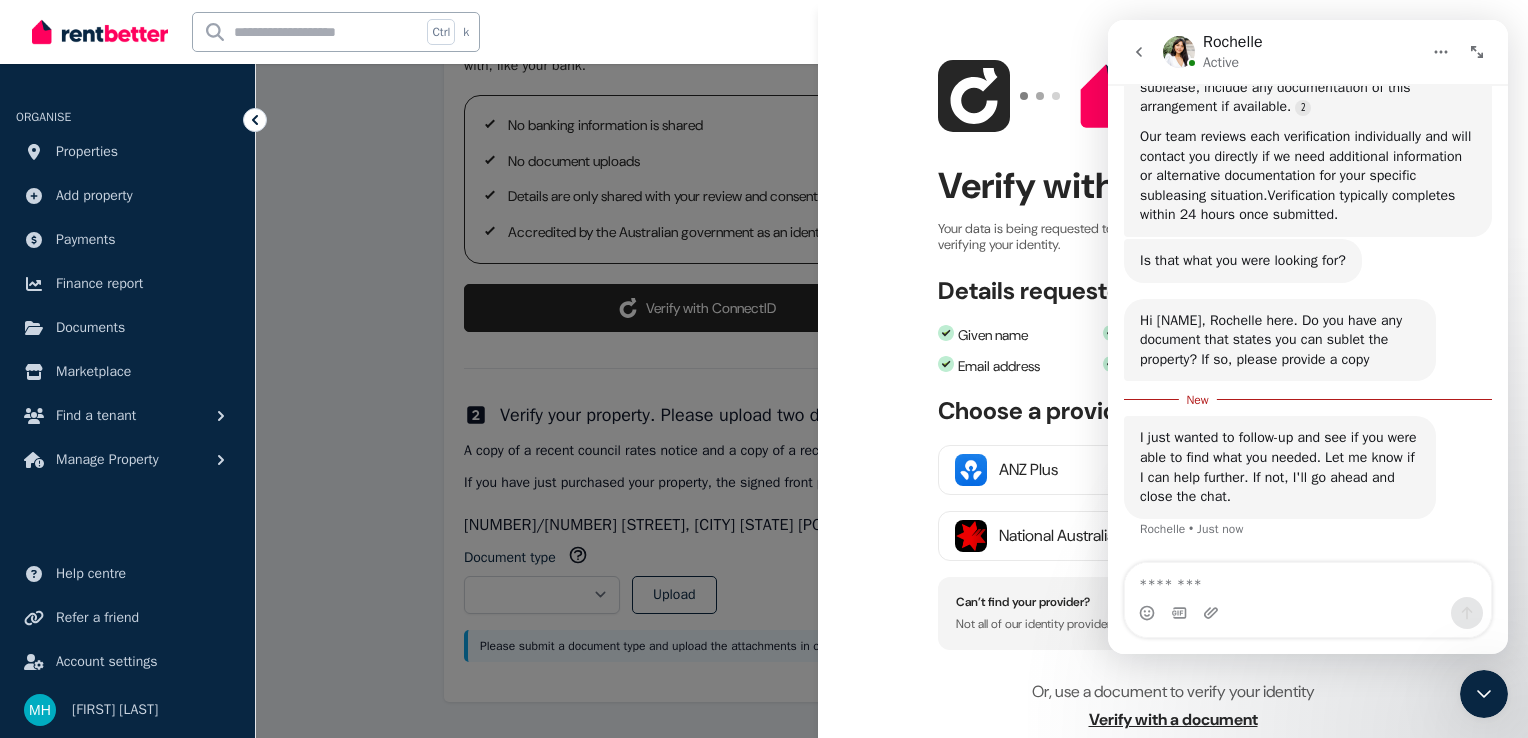 click 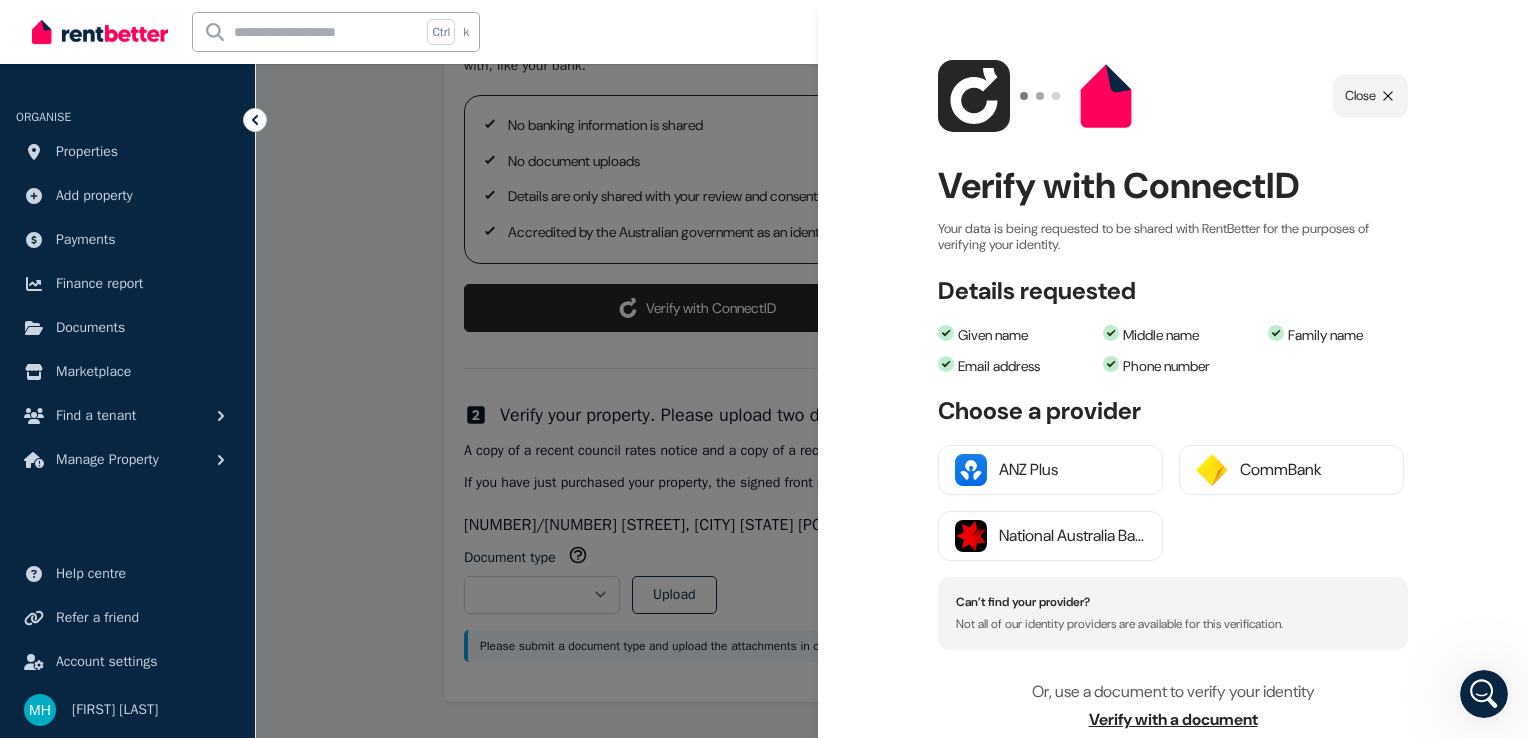 scroll, scrollTop: 0, scrollLeft: 0, axis: both 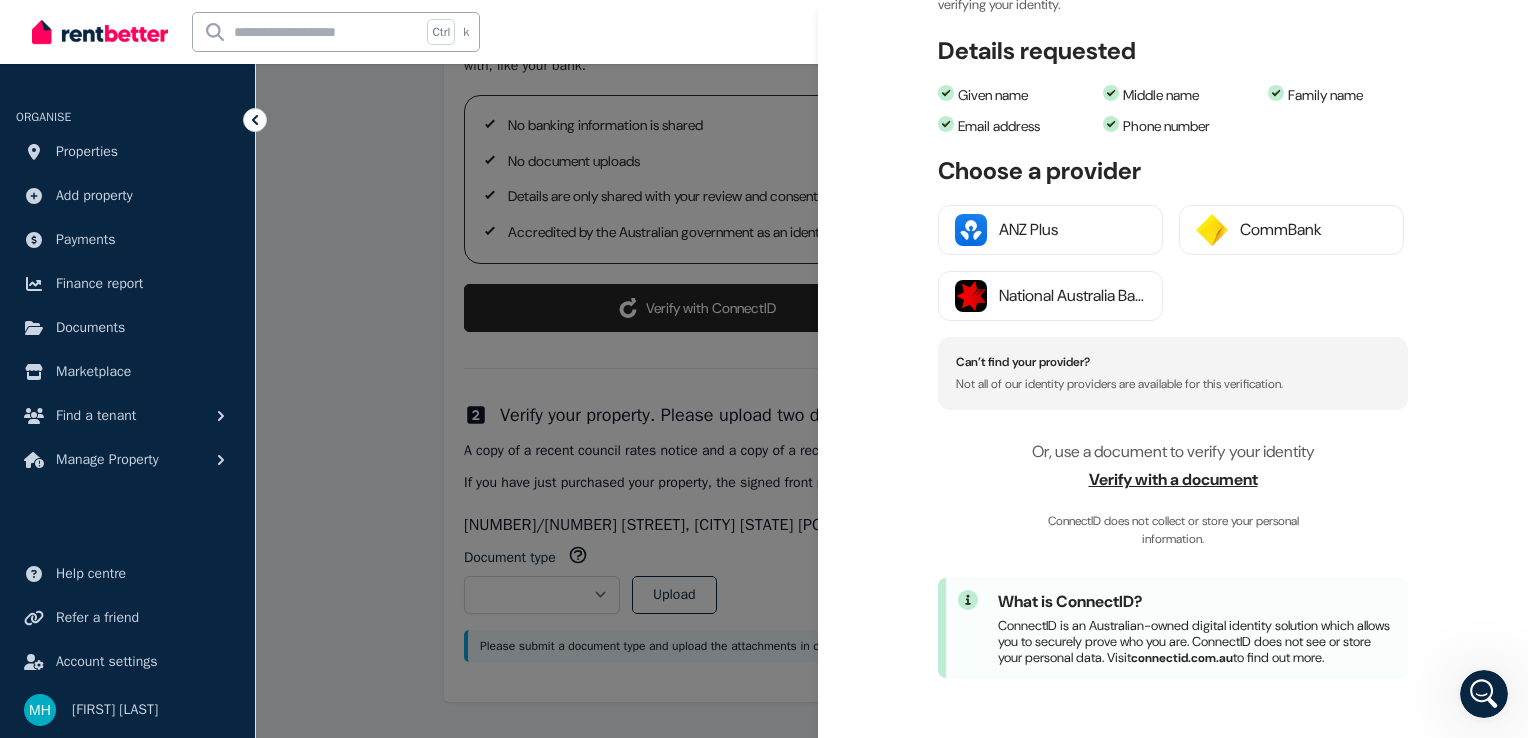 click on "Verify with a document" at bounding box center [1173, 480] 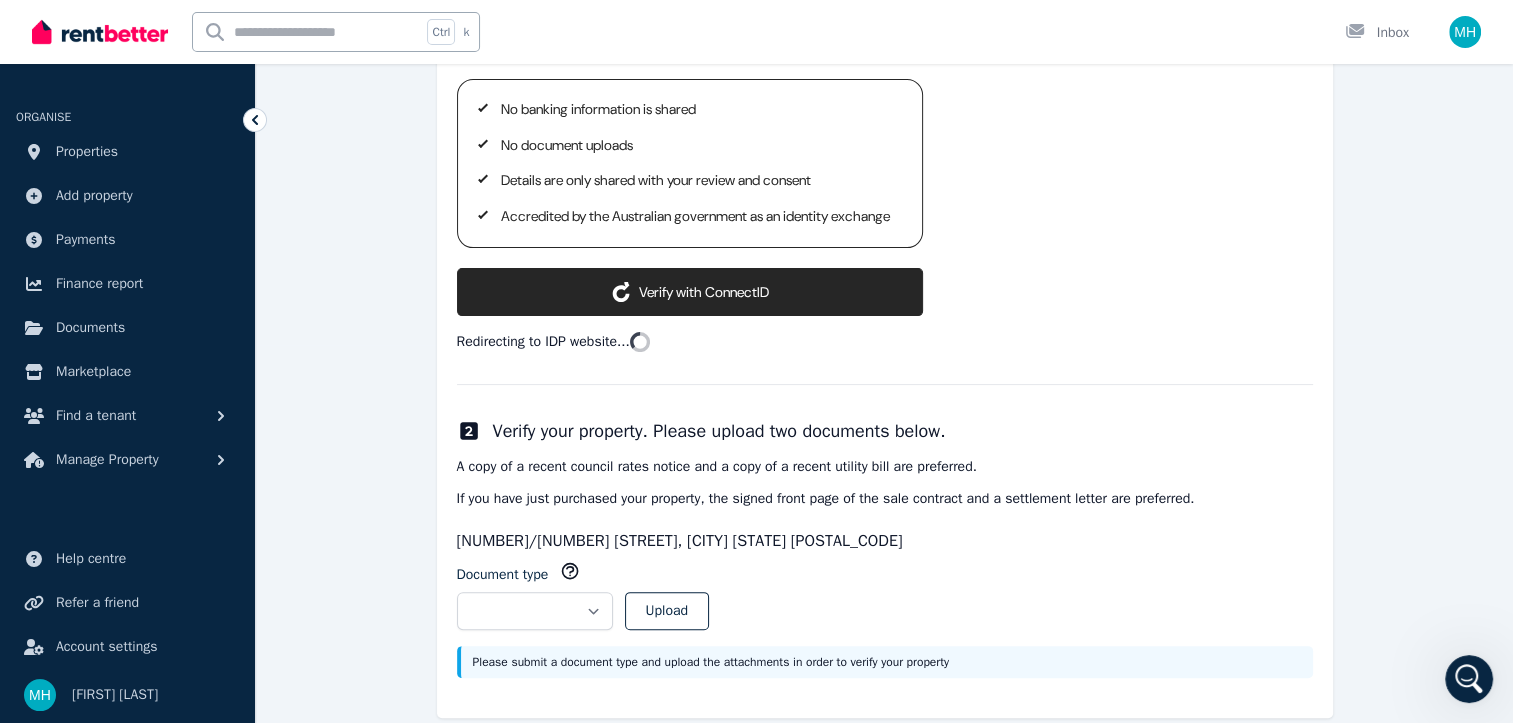 scroll, scrollTop: 1101, scrollLeft: 0, axis: vertical 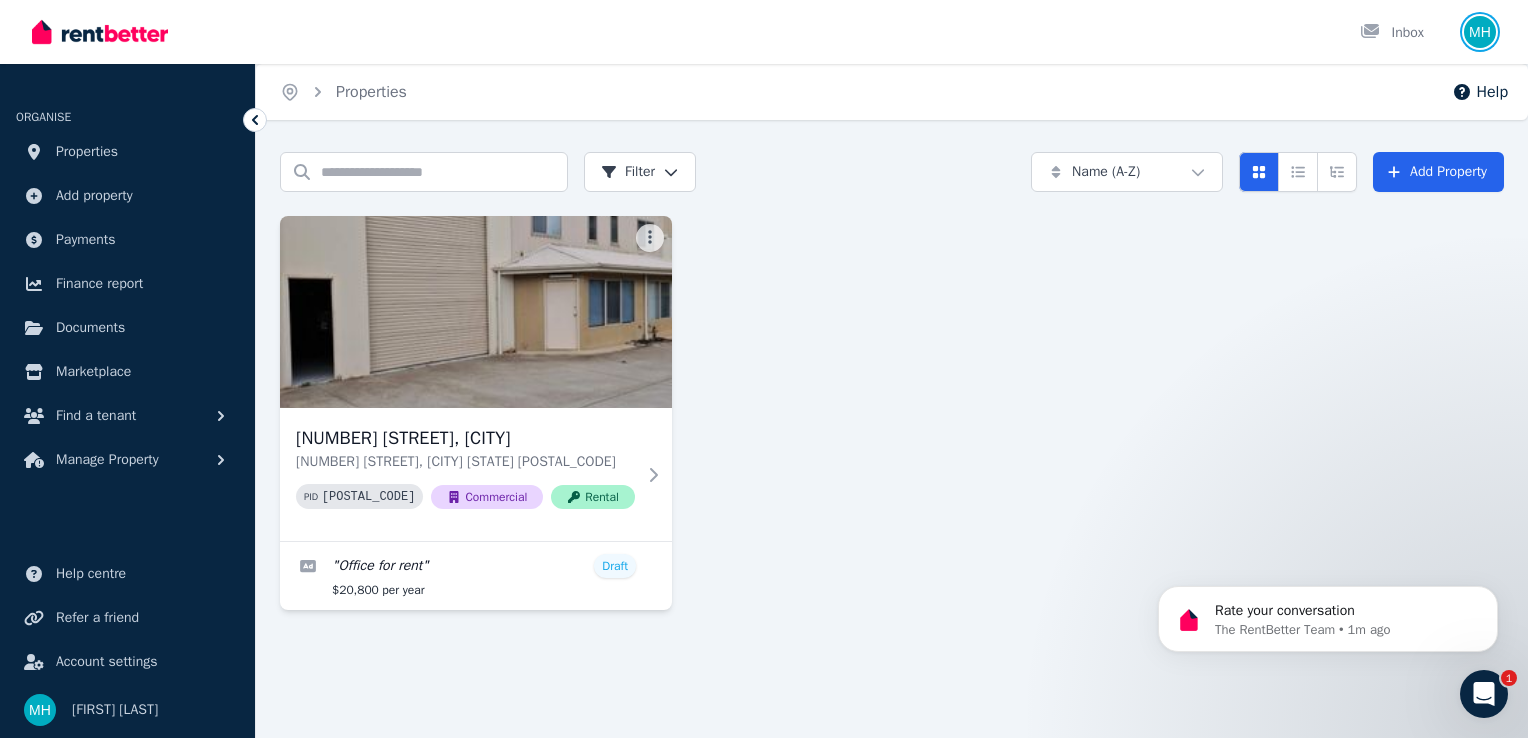 click at bounding box center [1480, 32] 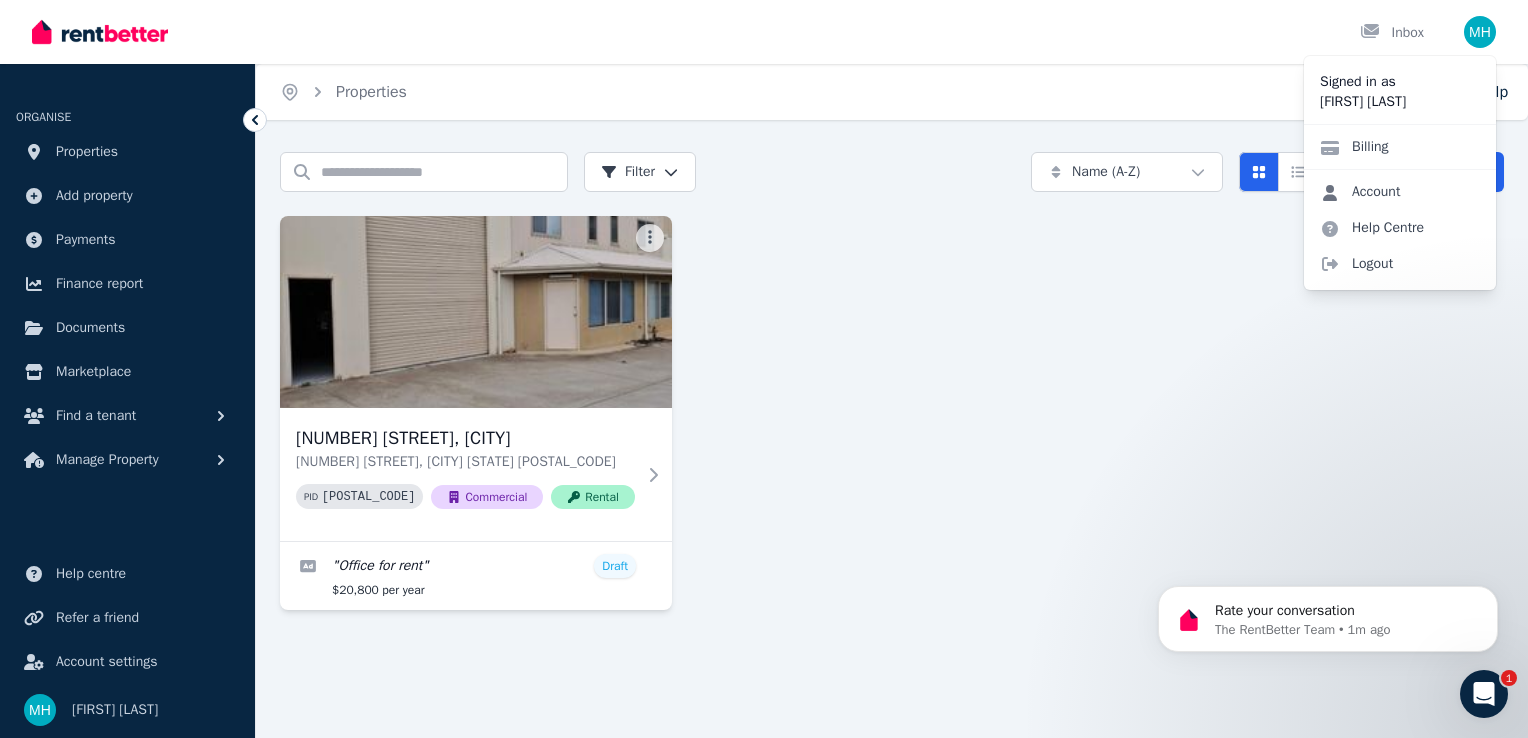 click on "Account" at bounding box center [1360, 192] 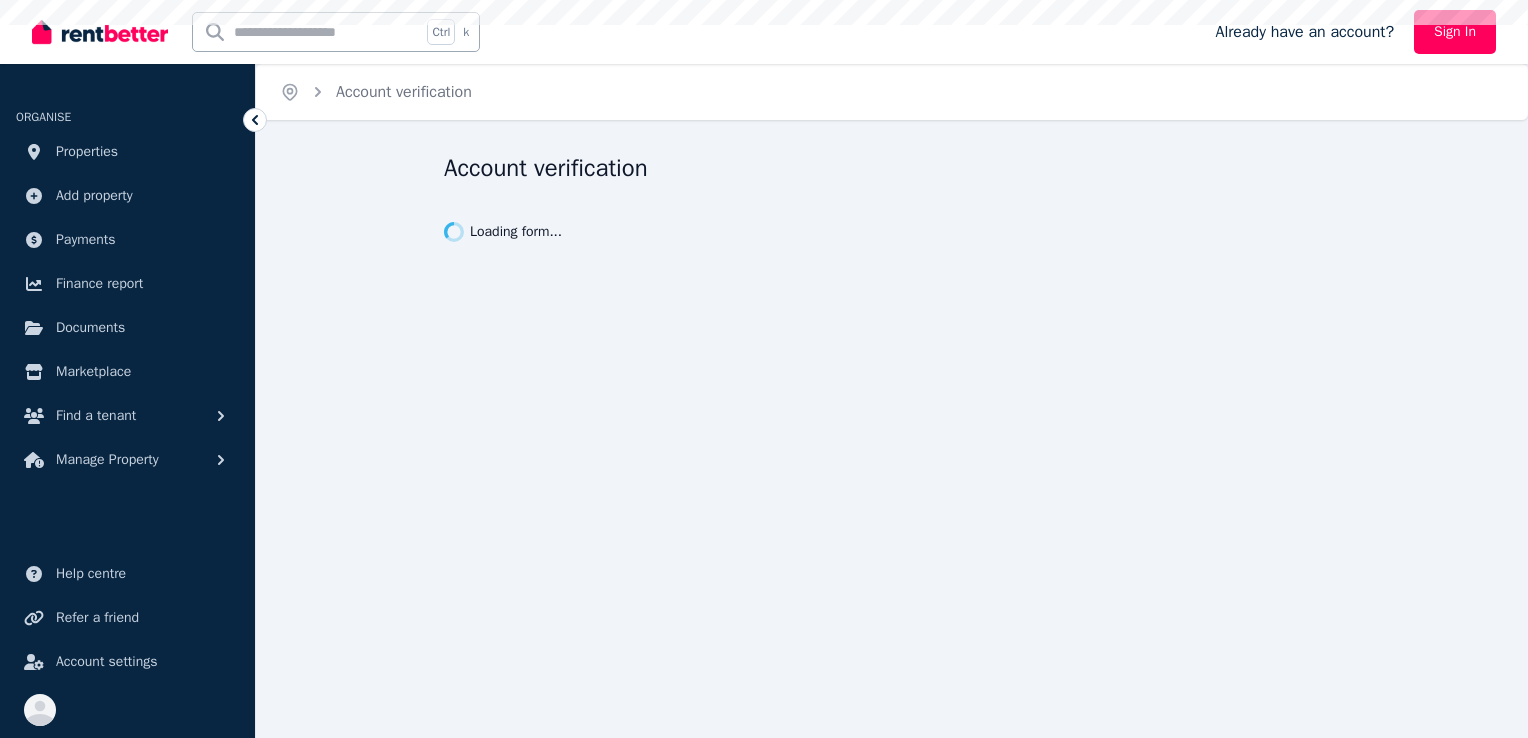 scroll, scrollTop: 0, scrollLeft: 0, axis: both 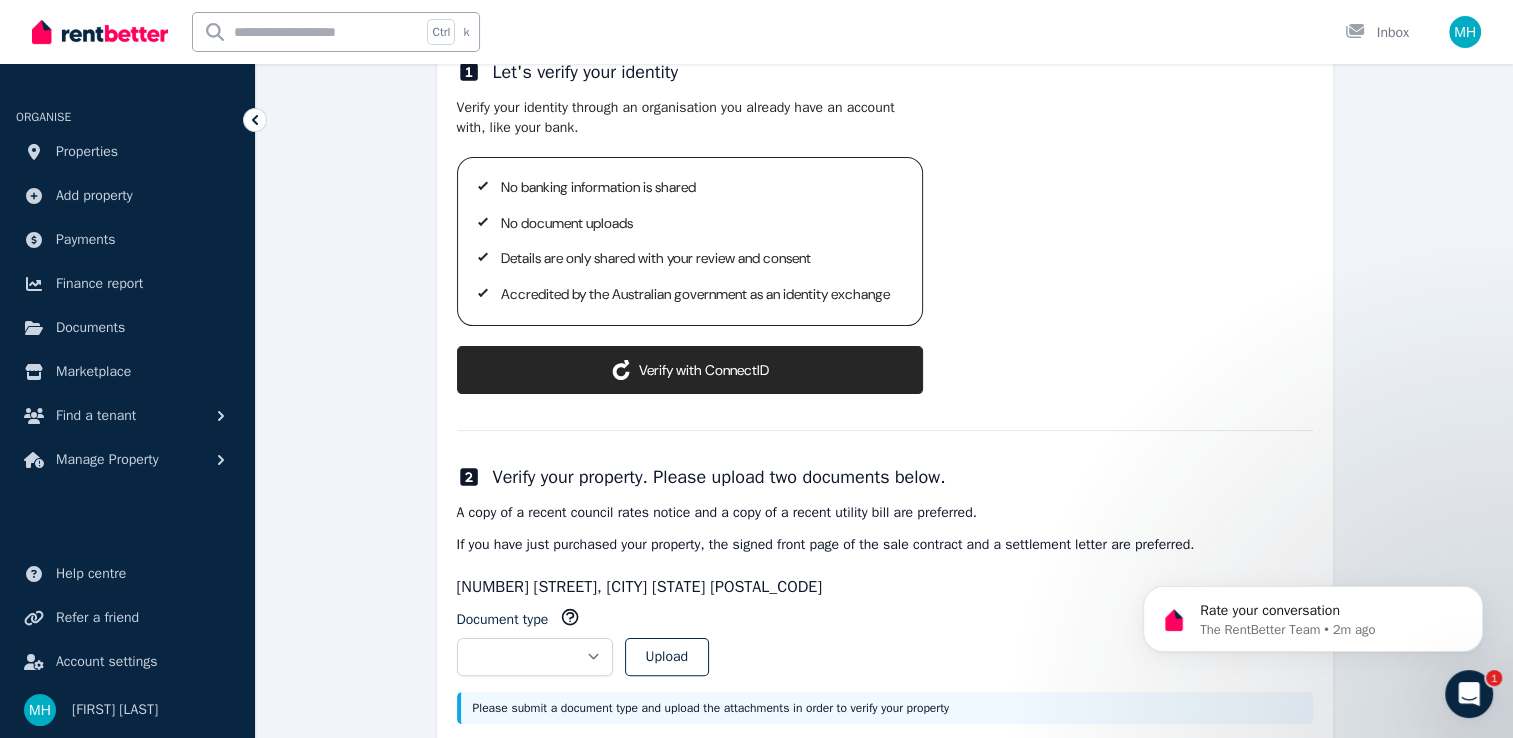 click on "ConnectID logo  Verify with ConnectID" at bounding box center [690, 370] 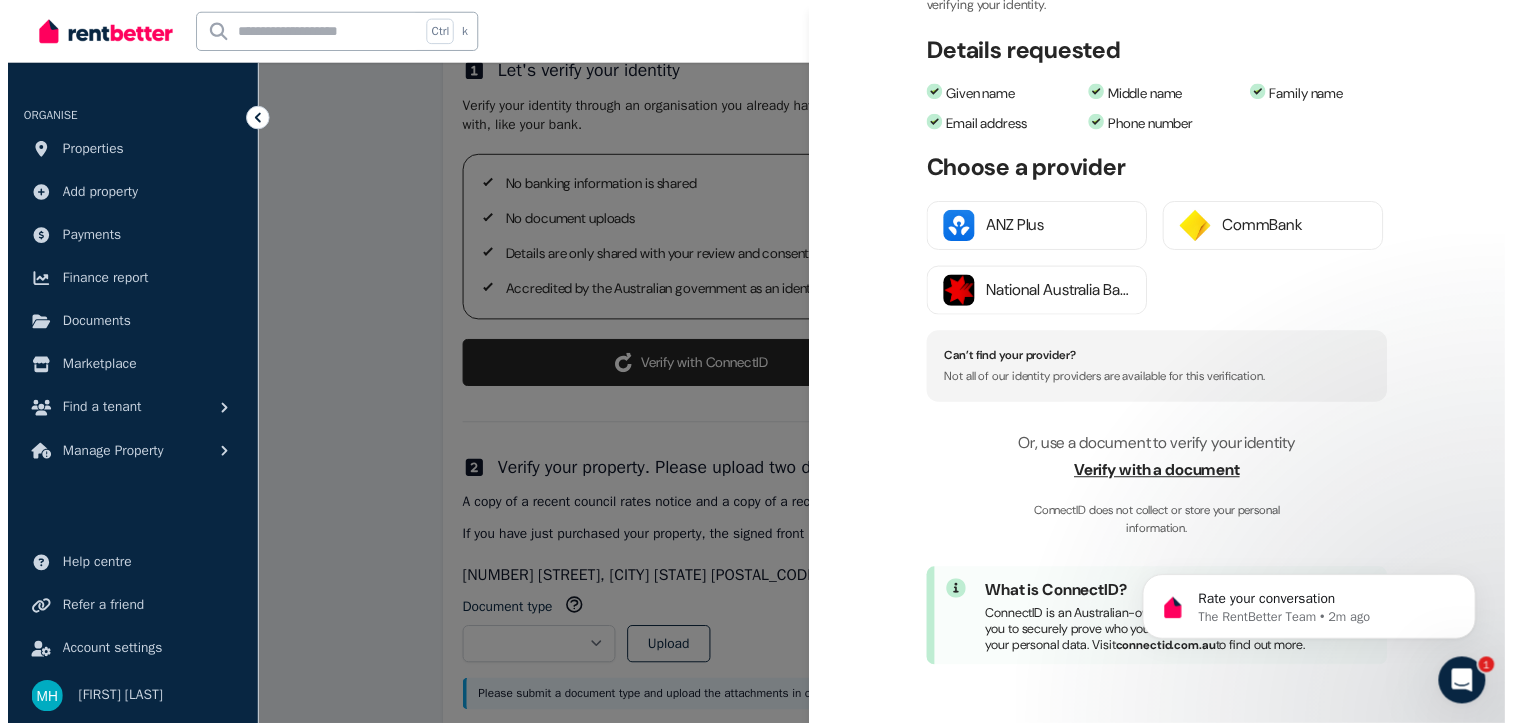 scroll, scrollTop: 254, scrollLeft: 0, axis: vertical 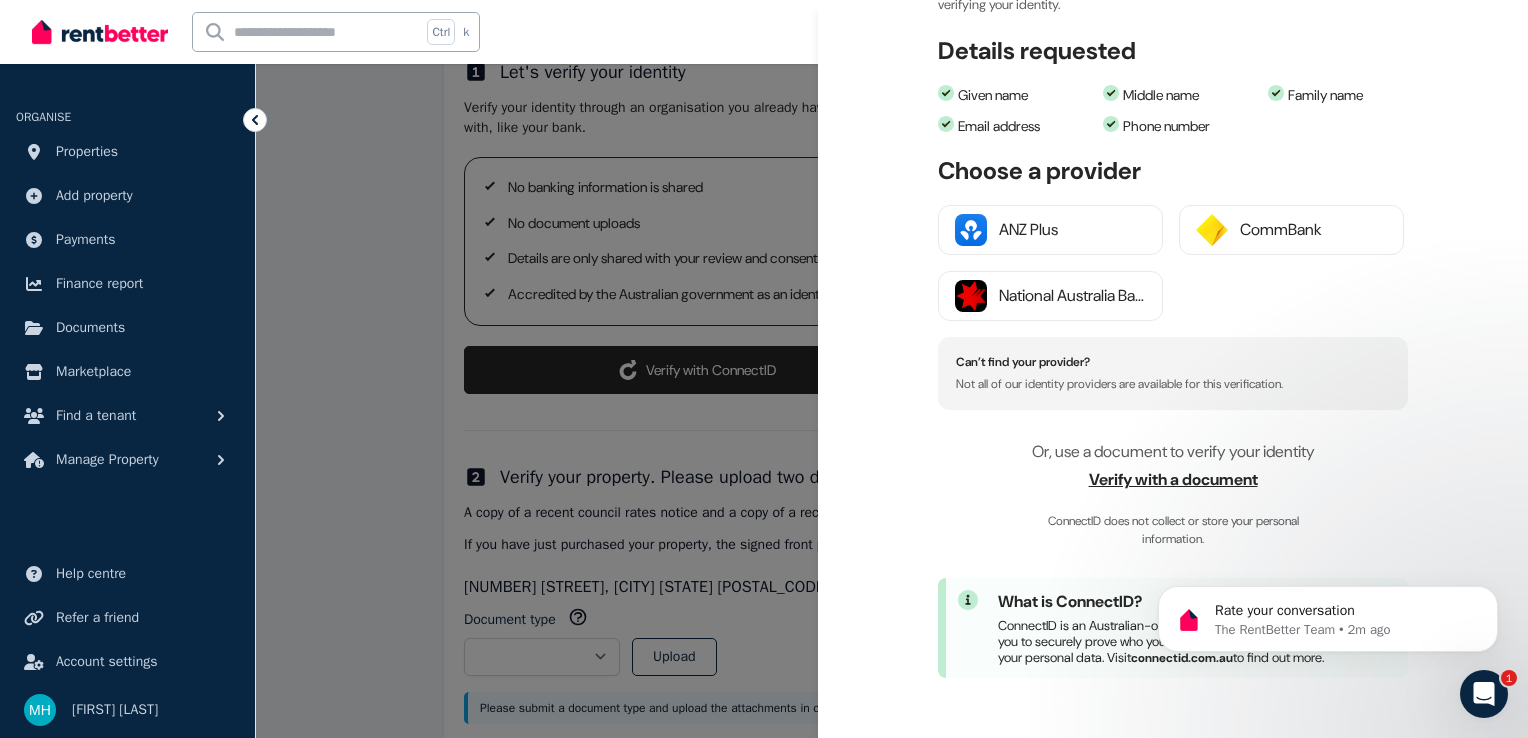 click on "Verify with a document" at bounding box center (1173, 480) 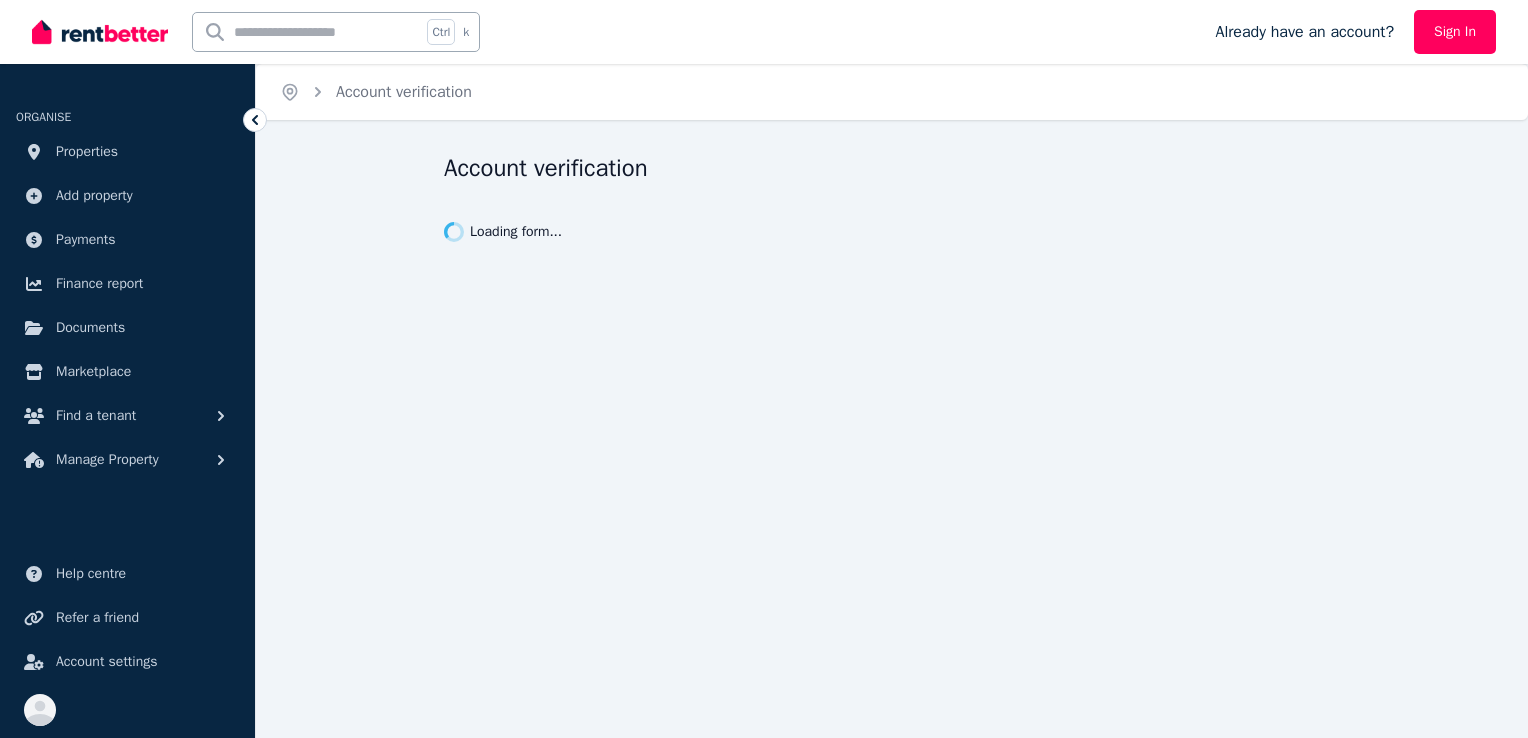 scroll, scrollTop: 0, scrollLeft: 0, axis: both 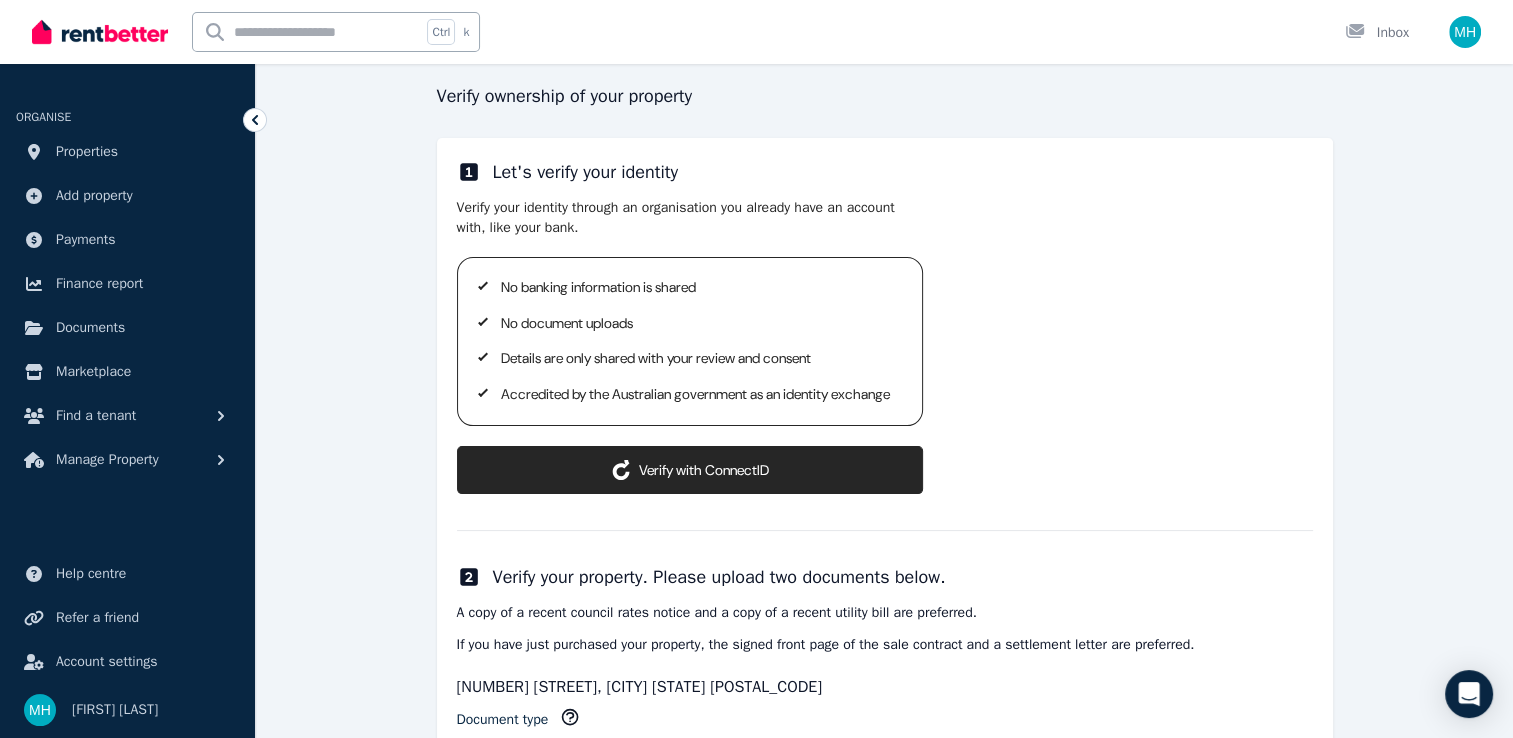 click on "ConnectID logo  Verify with ConnectID" at bounding box center [690, 470] 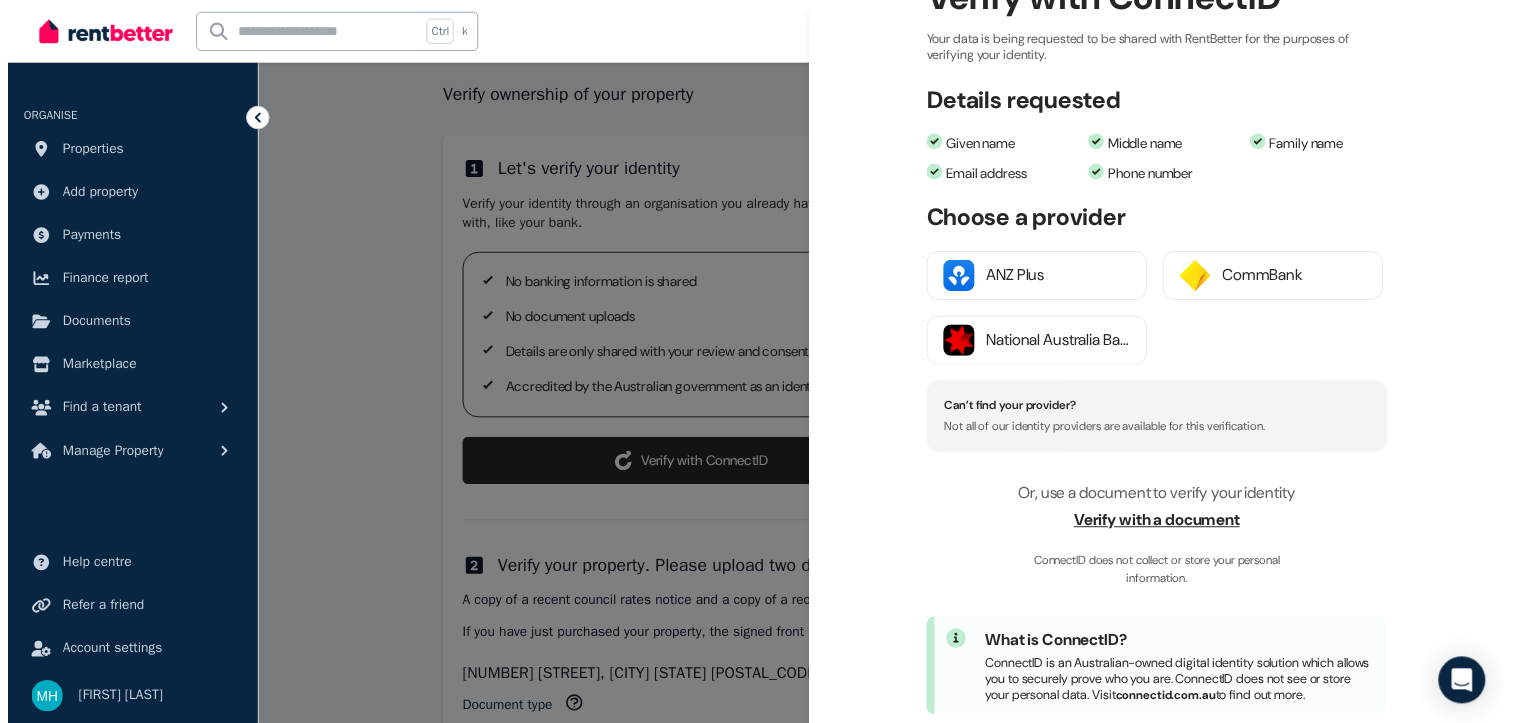 scroll, scrollTop: 200, scrollLeft: 0, axis: vertical 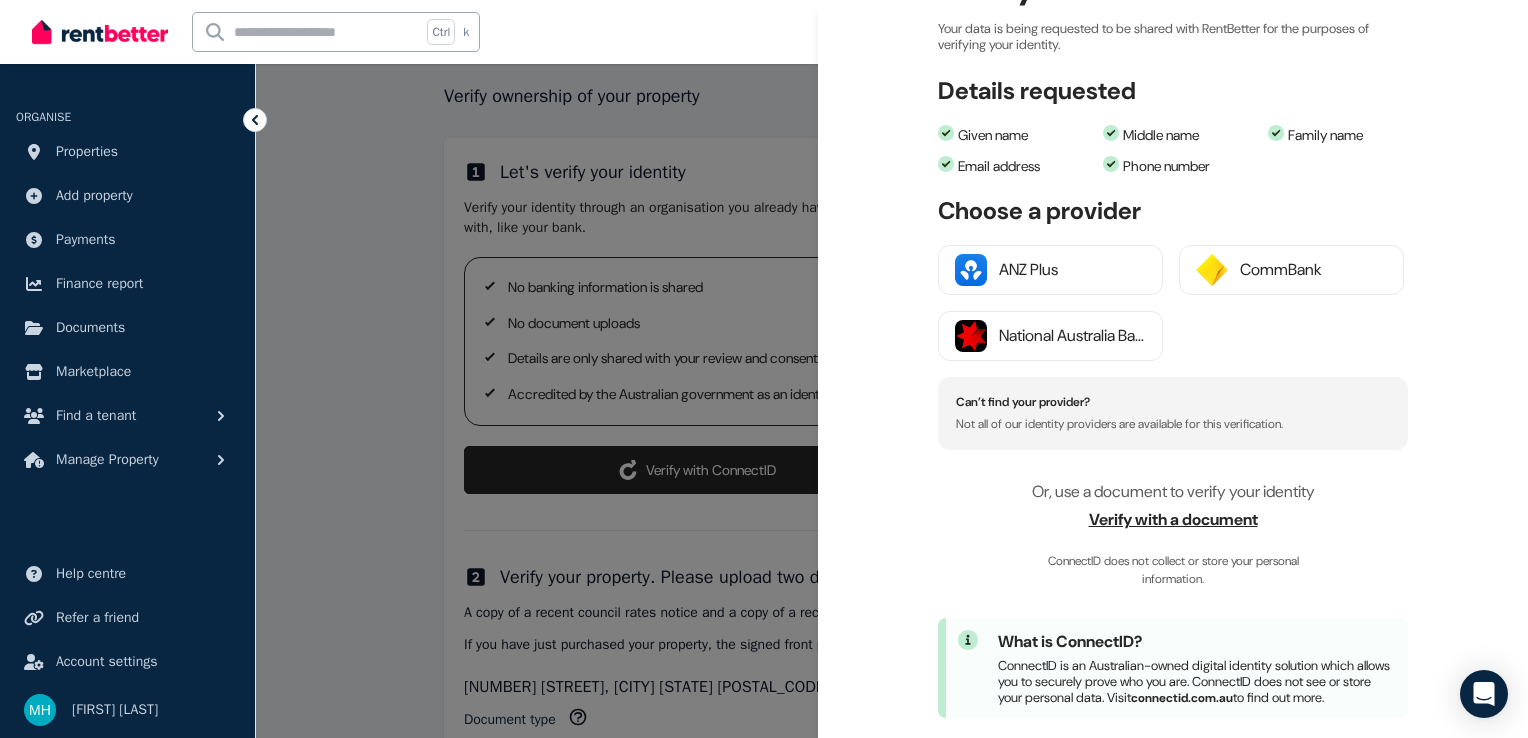 click on "Verify with a document" at bounding box center [1173, 520] 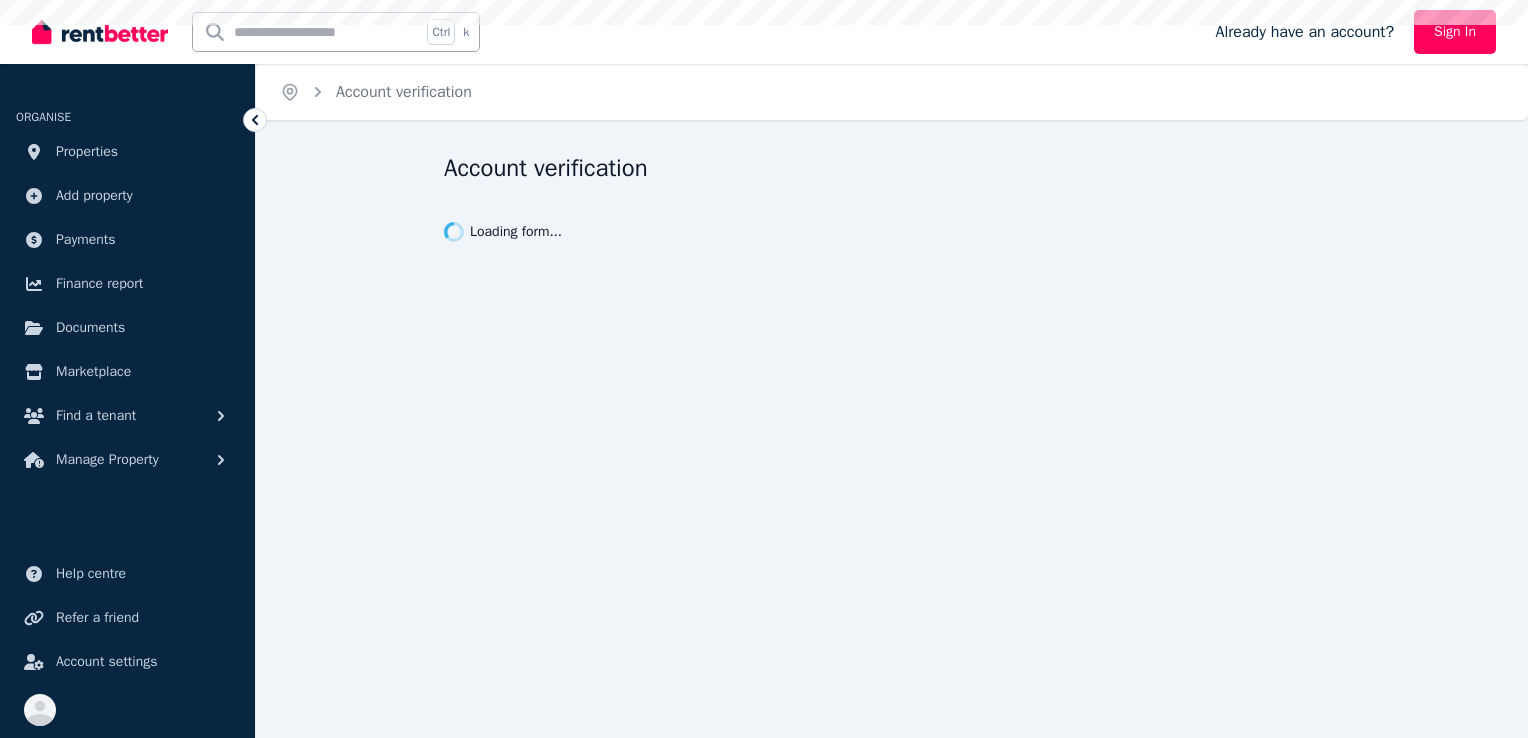 scroll, scrollTop: 0, scrollLeft: 0, axis: both 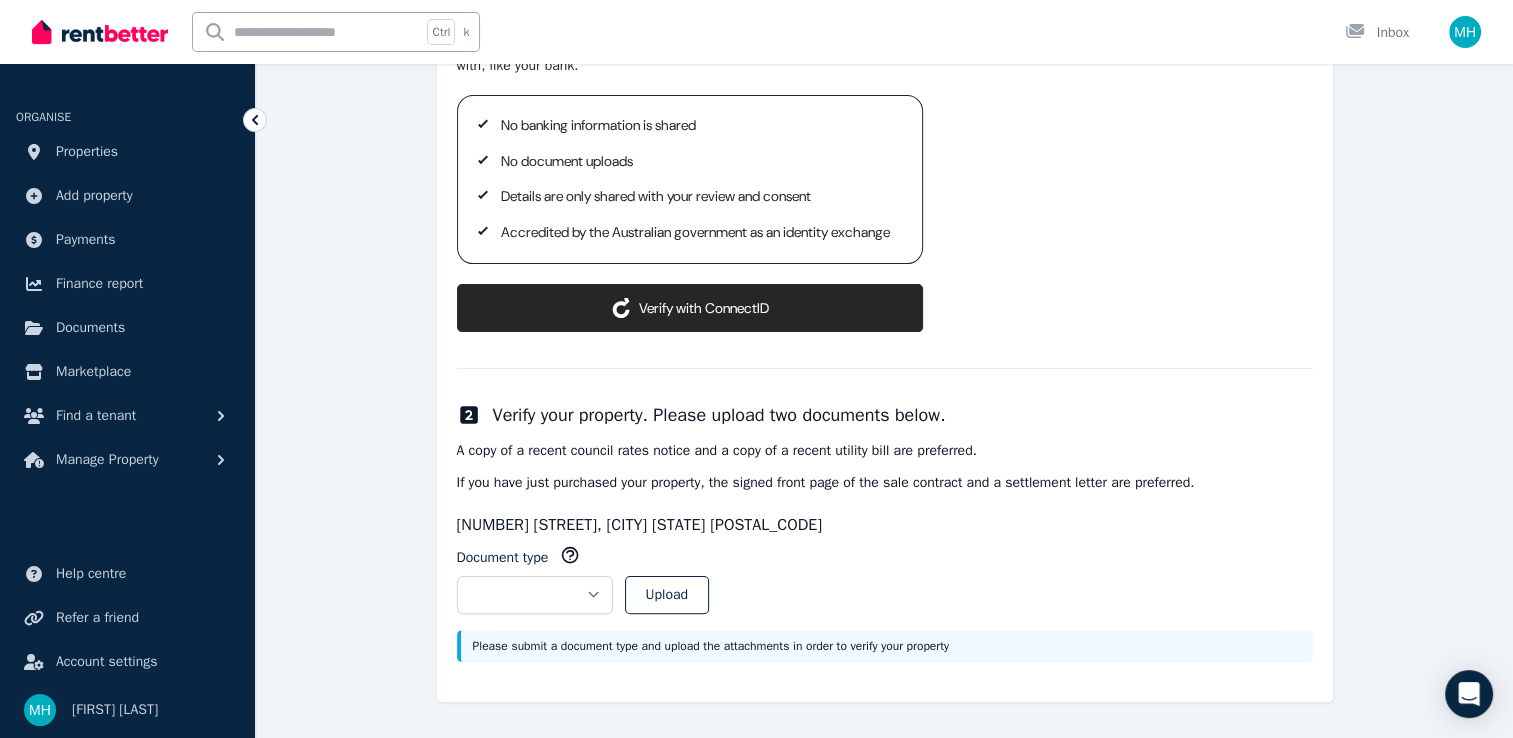 click on "ConnectID logo  Verify with ConnectID" at bounding box center (690, 308) 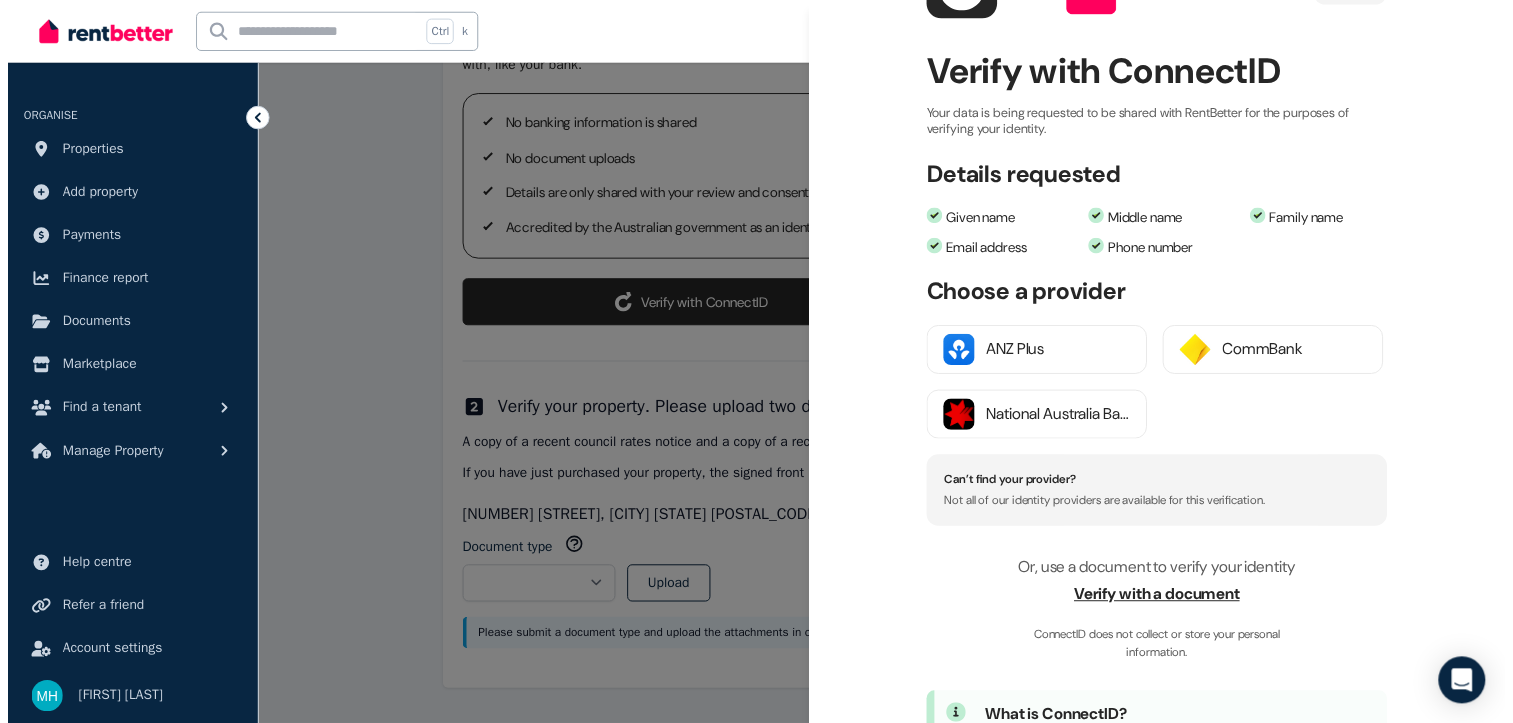 scroll, scrollTop: 200, scrollLeft: 0, axis: vertical 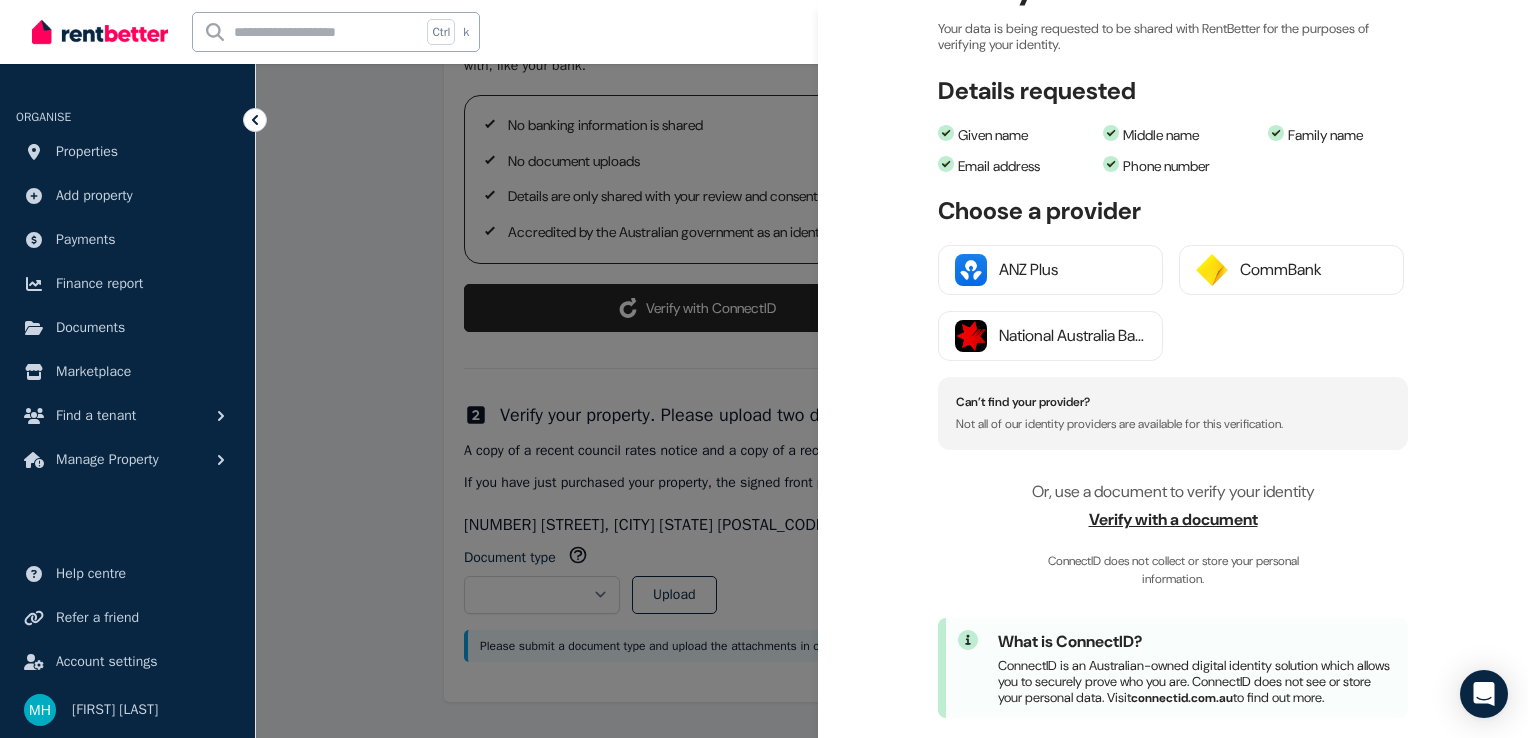 click on "Verify with a document" at bounding box center [1173, 520] 